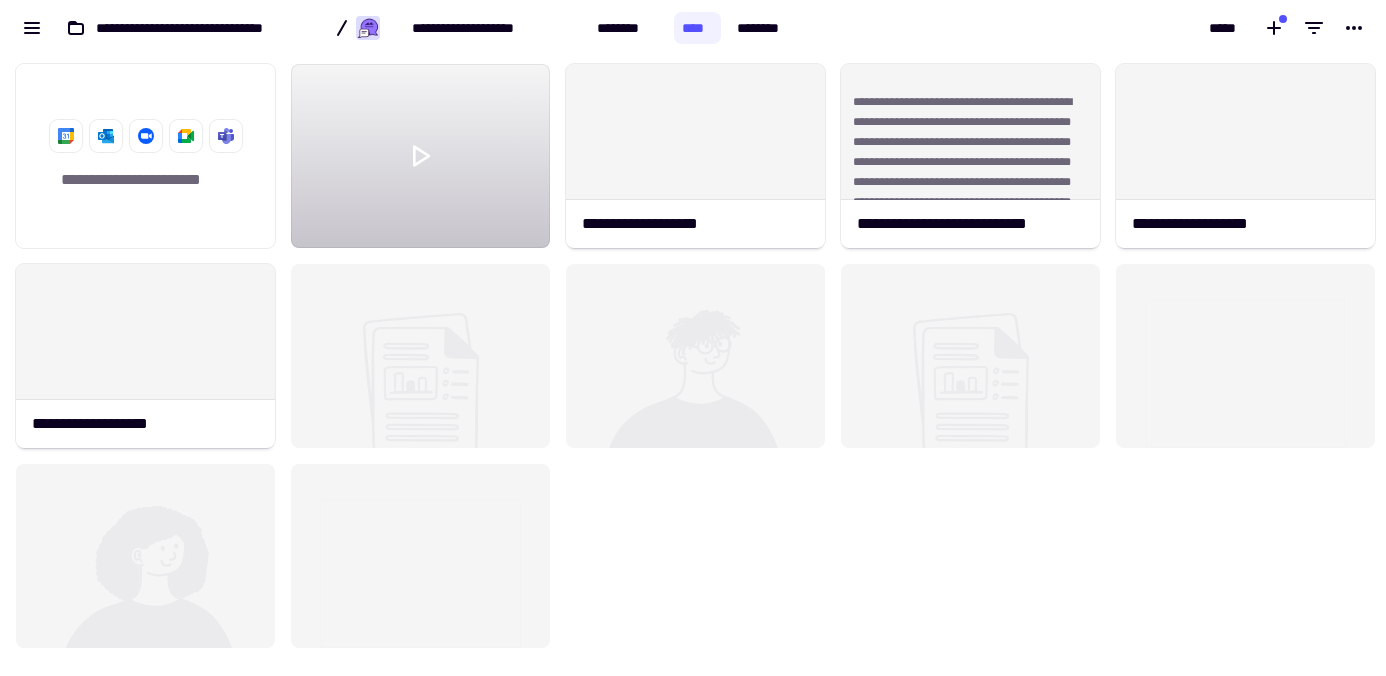 scroll, scrollTop: 0, scrollLeft: 0, axis: both 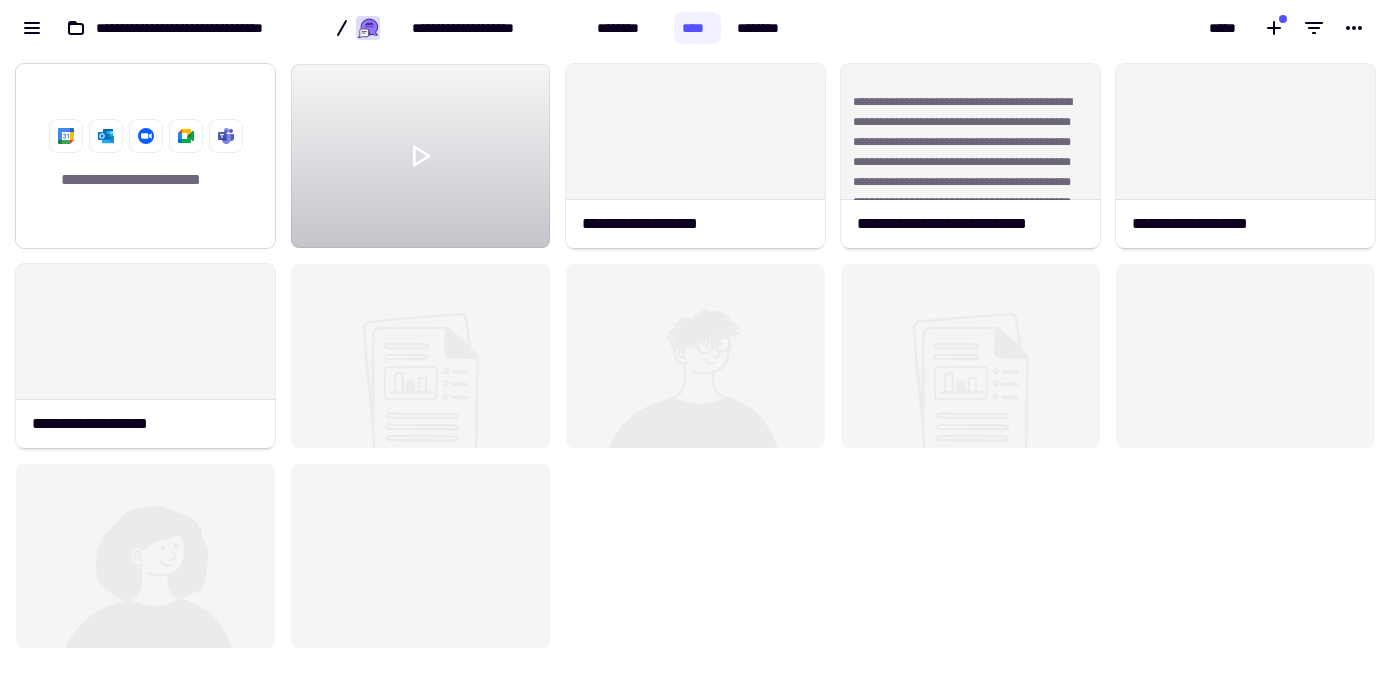 click on "**********" 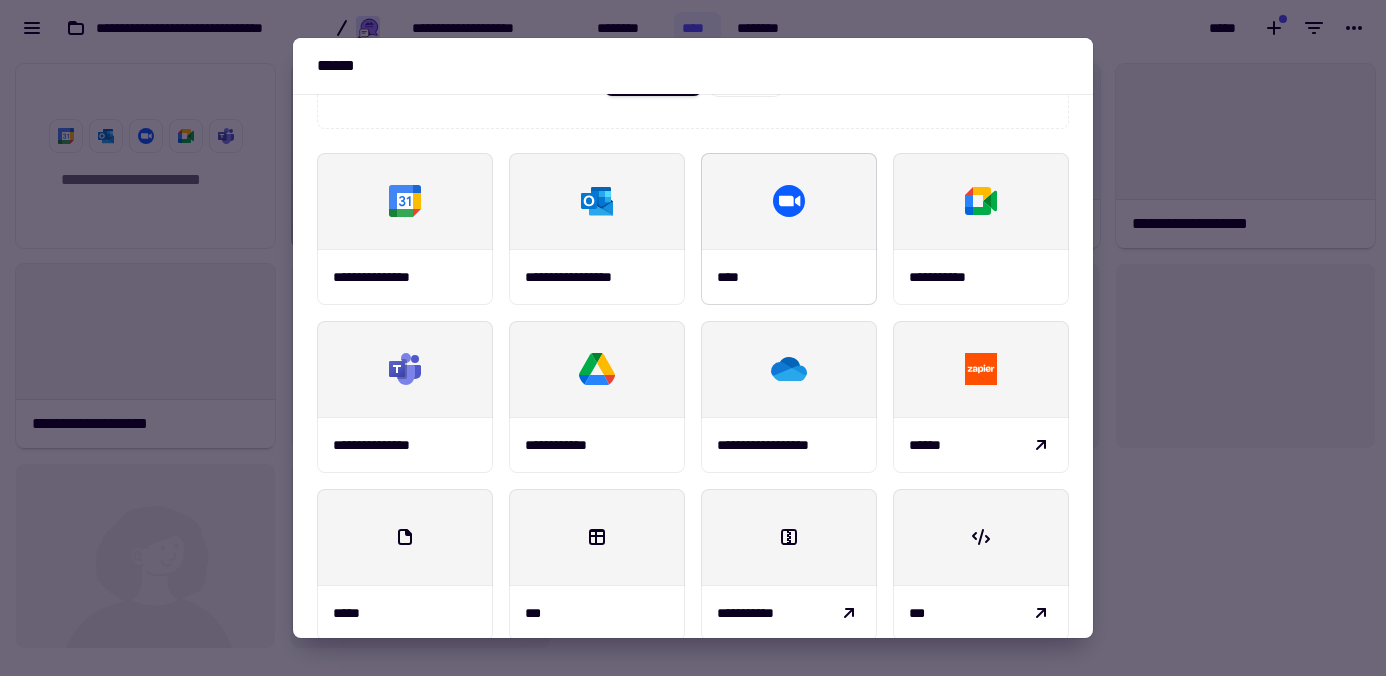 scroll, scrollTop: 234, scrollLeft: 0, axis: vertical 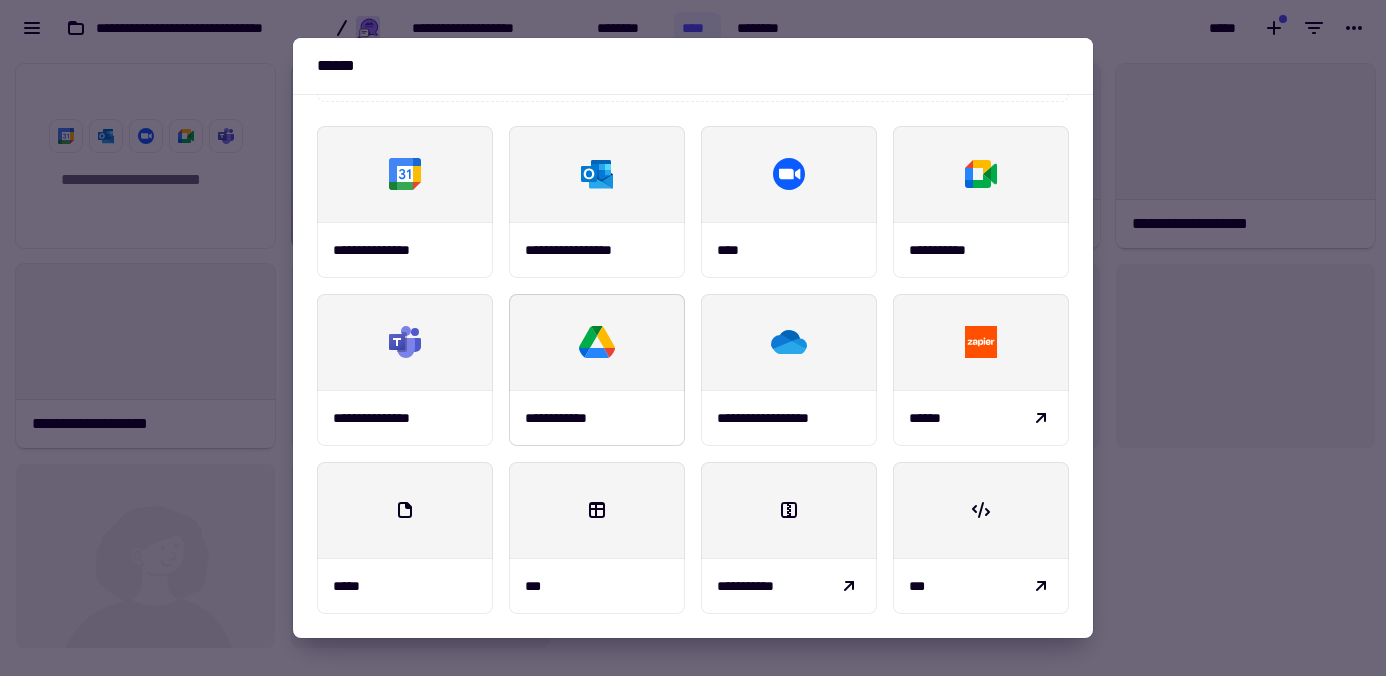 click at bounding box center [597, 342] 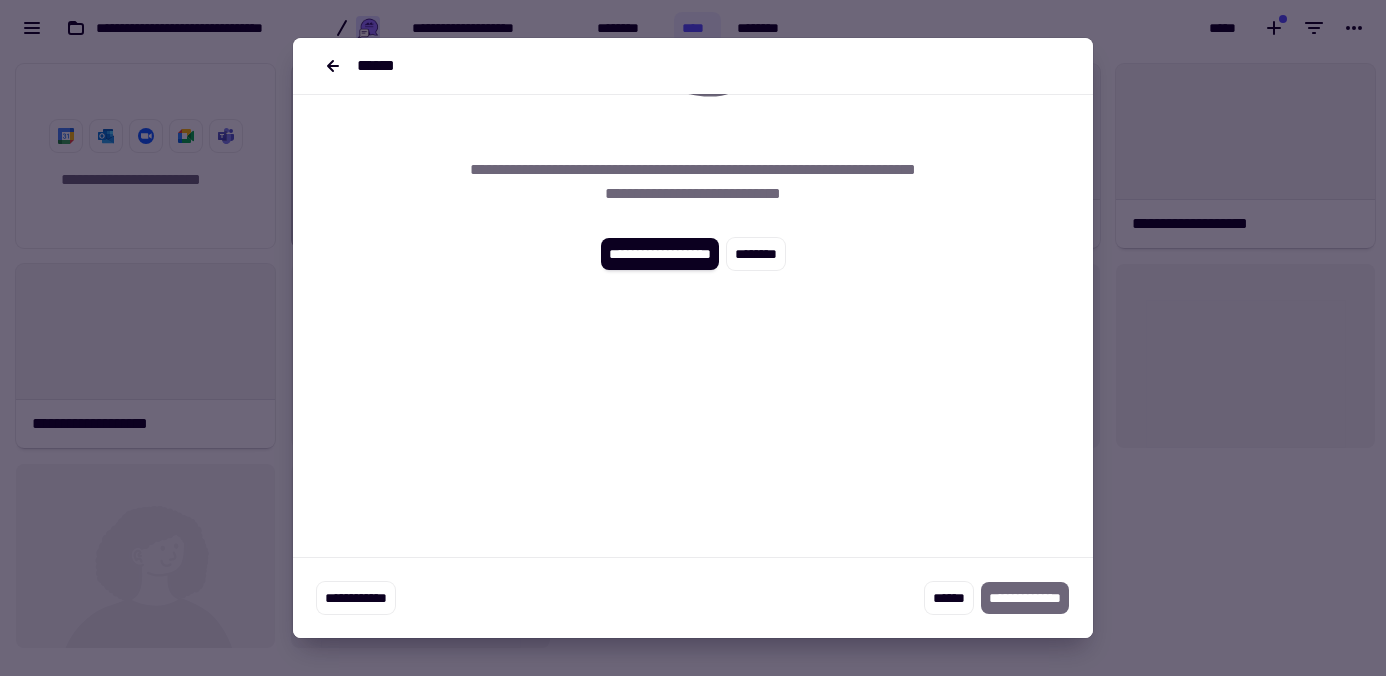 scroll, scrollTop: 0, scrollLeft: 0, axis: both 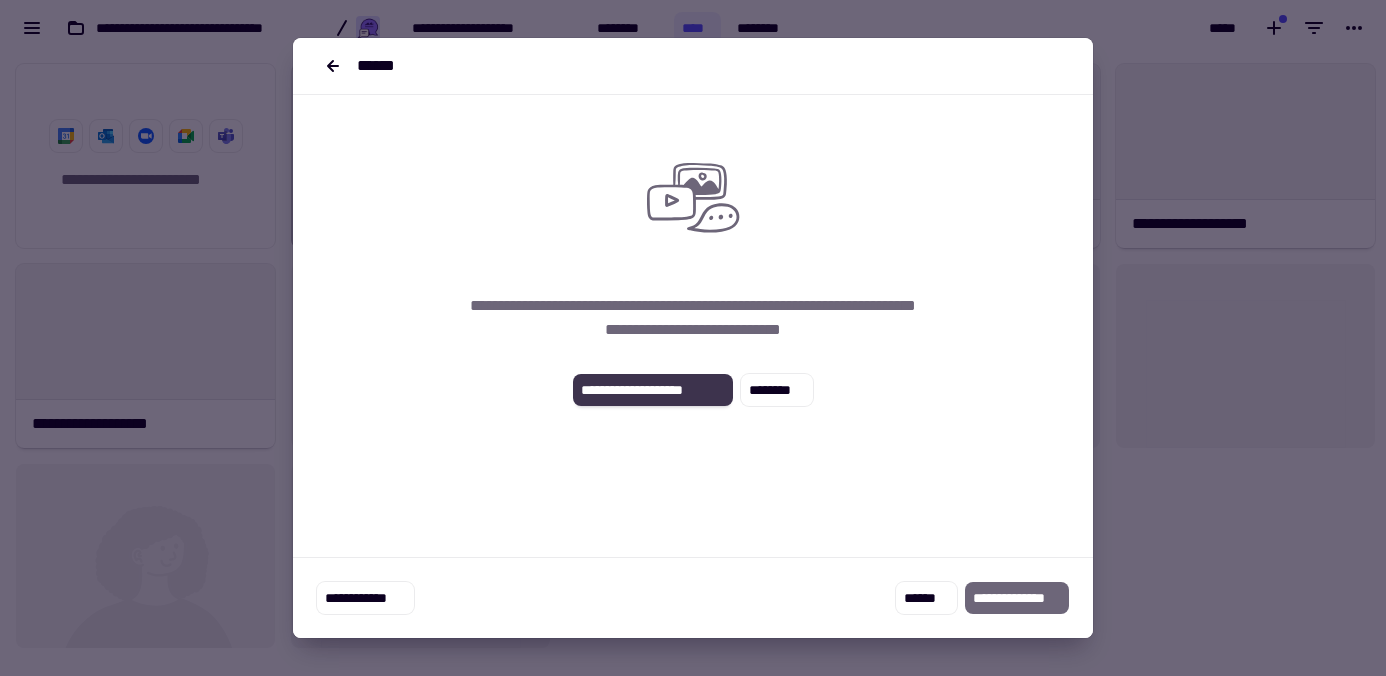 click on "**********" 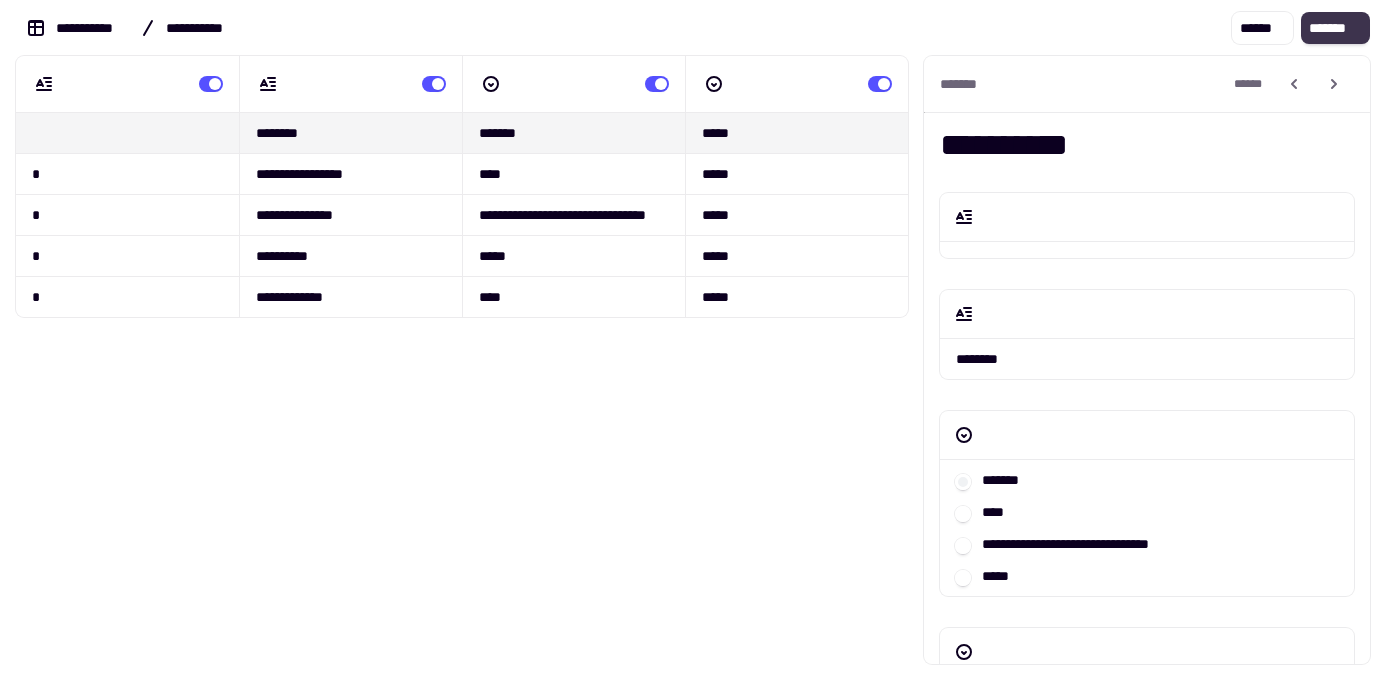 click on "*******" 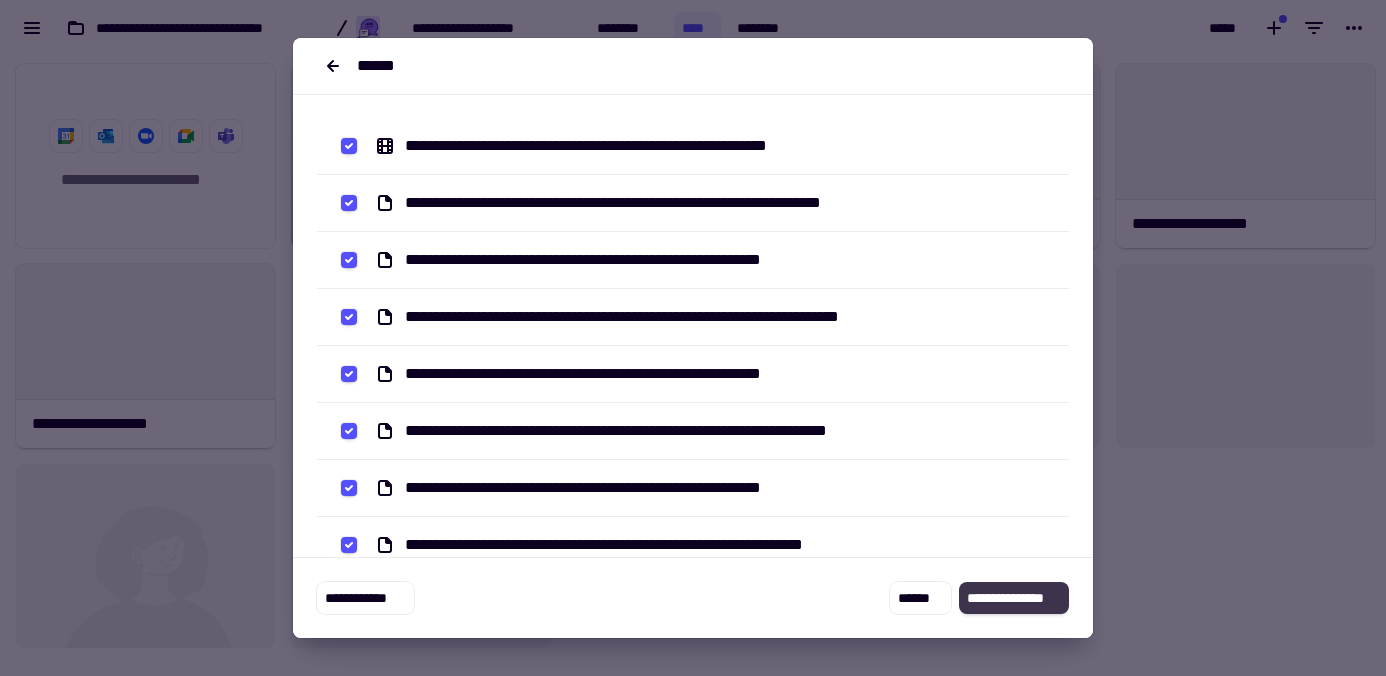 click on "**********" 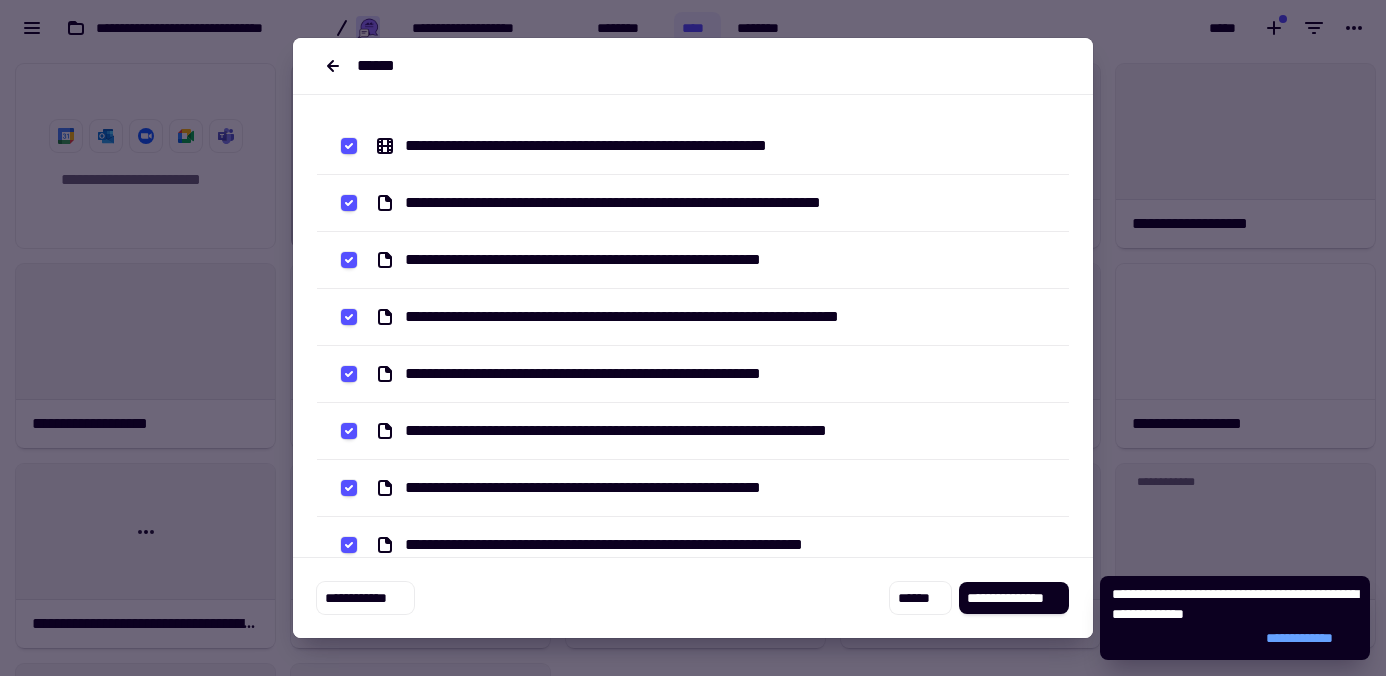 click at bounding box center (693, 338) 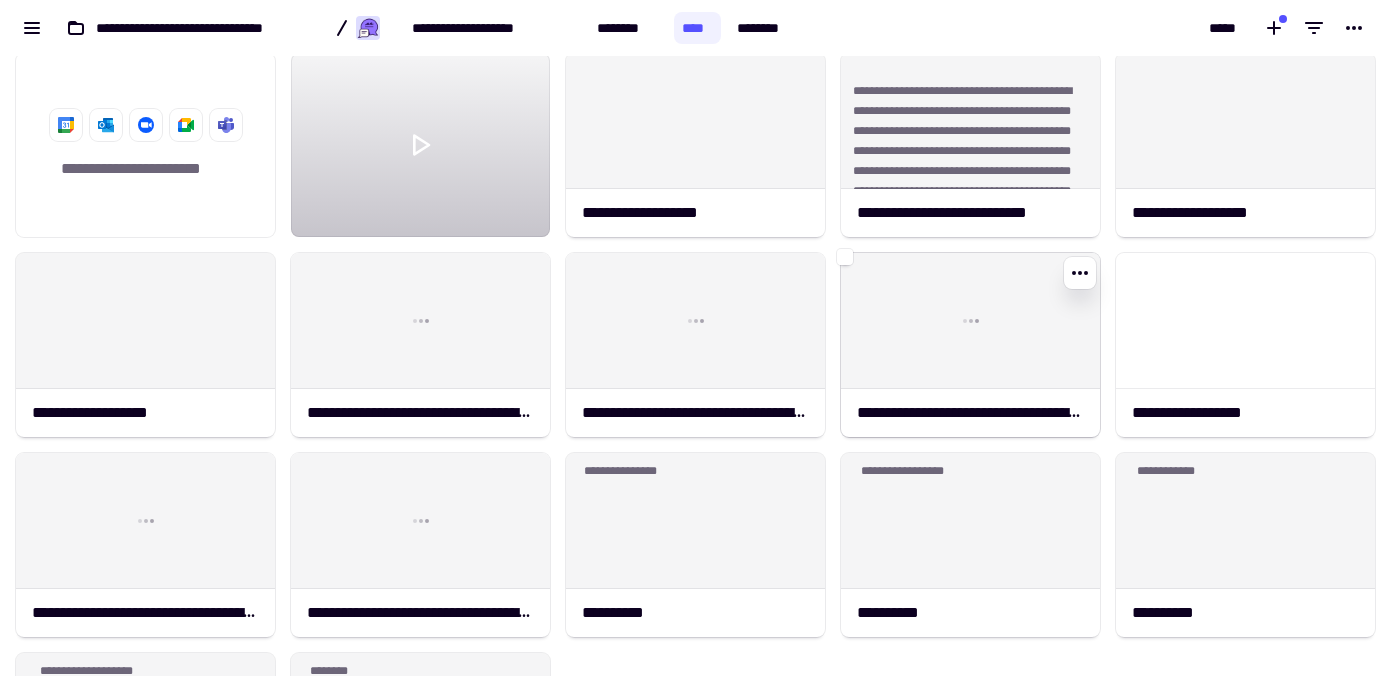 scroll, scrollTop: 0, scrollLeft: 0, axis: both 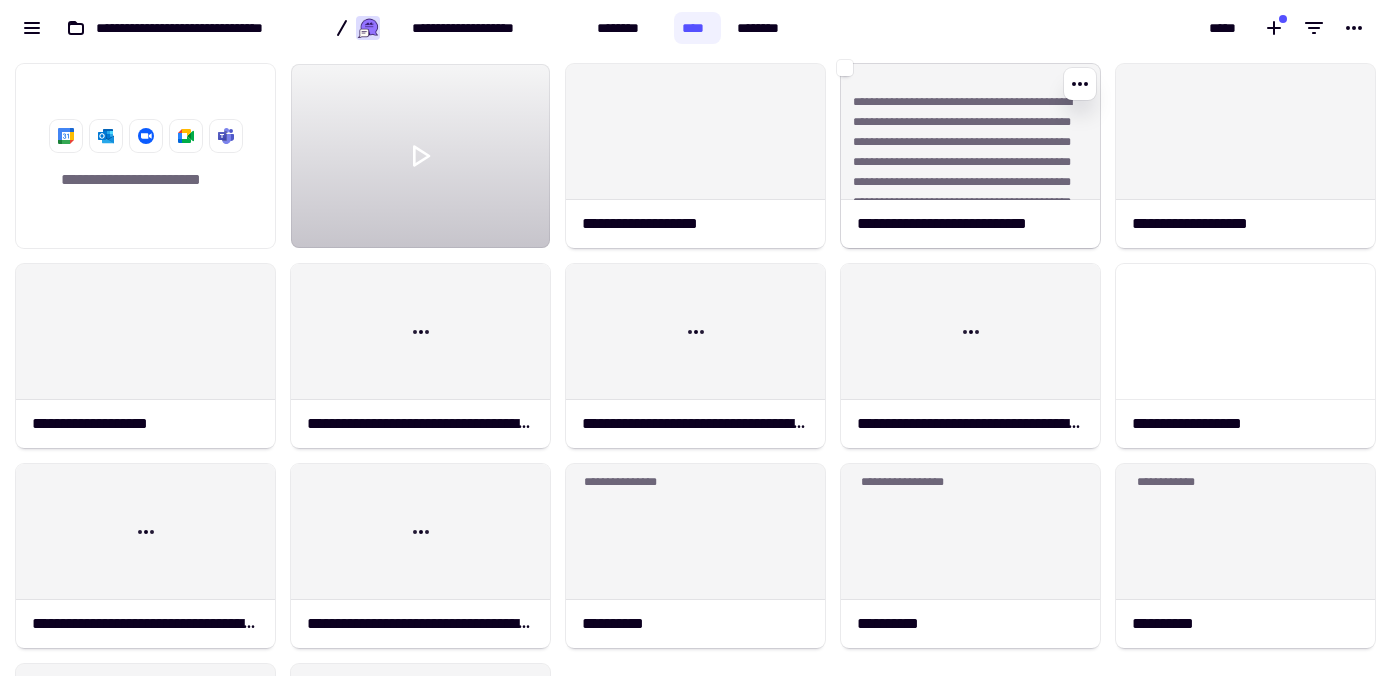 click on "**********" 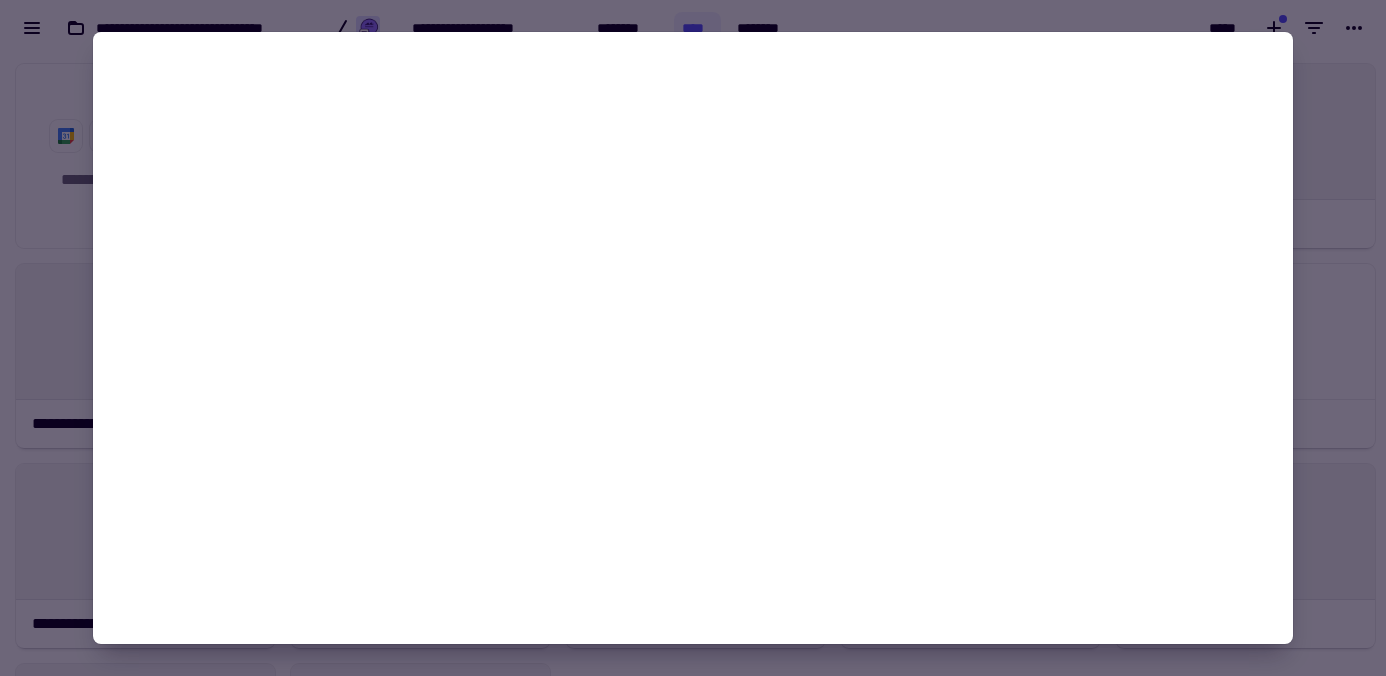 click on "**********" at bounding box center (693, 338) 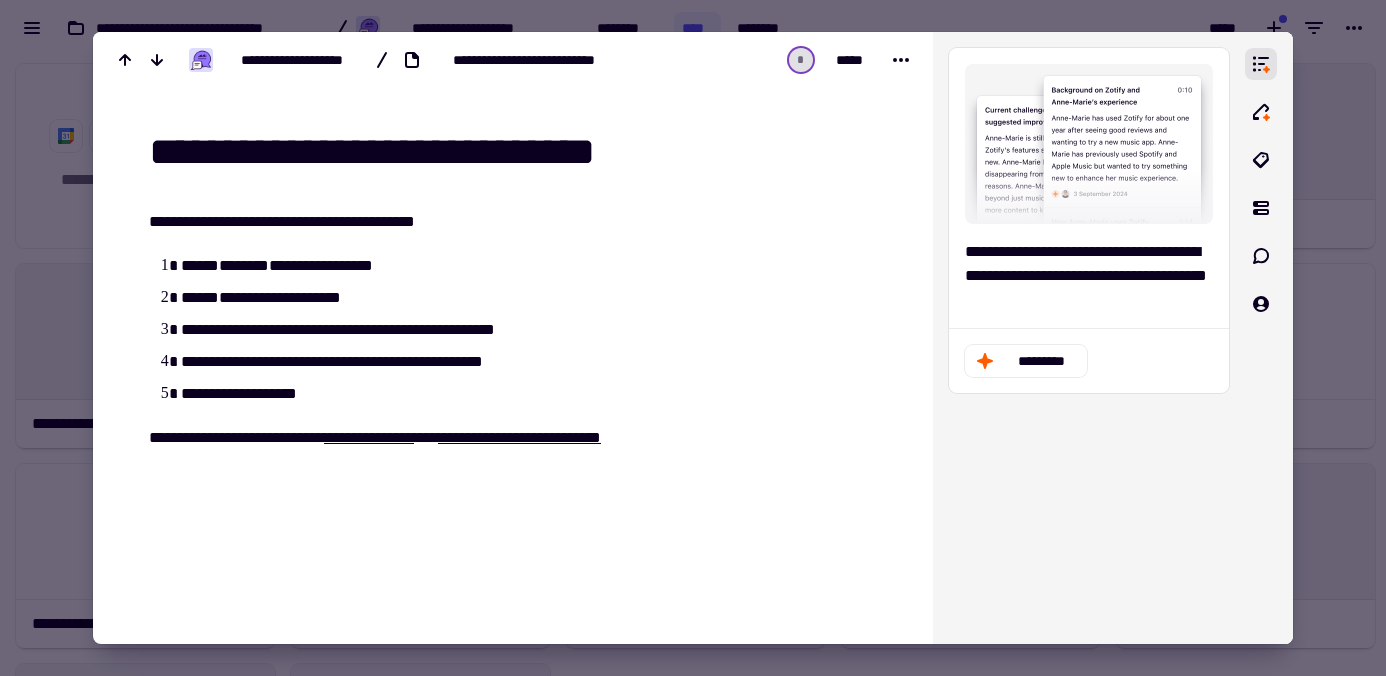 click at bounding box center (693, 338) 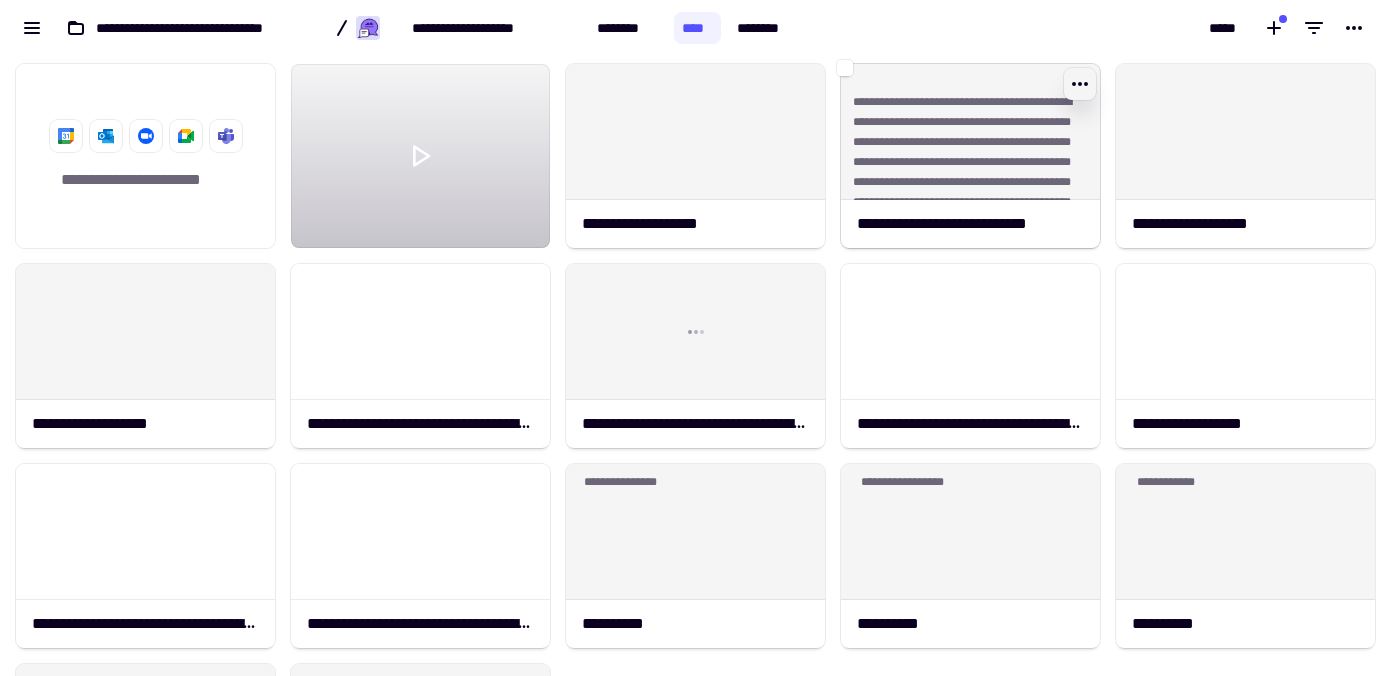 click 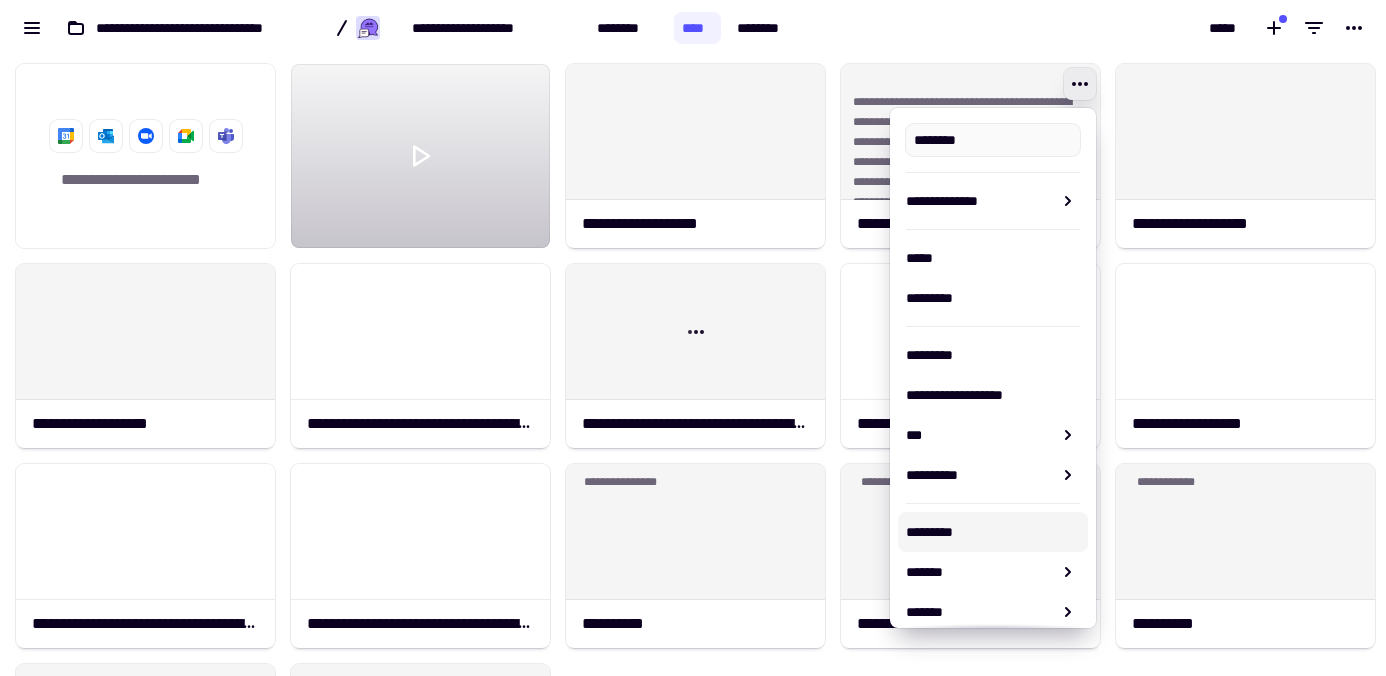 type on "**********" 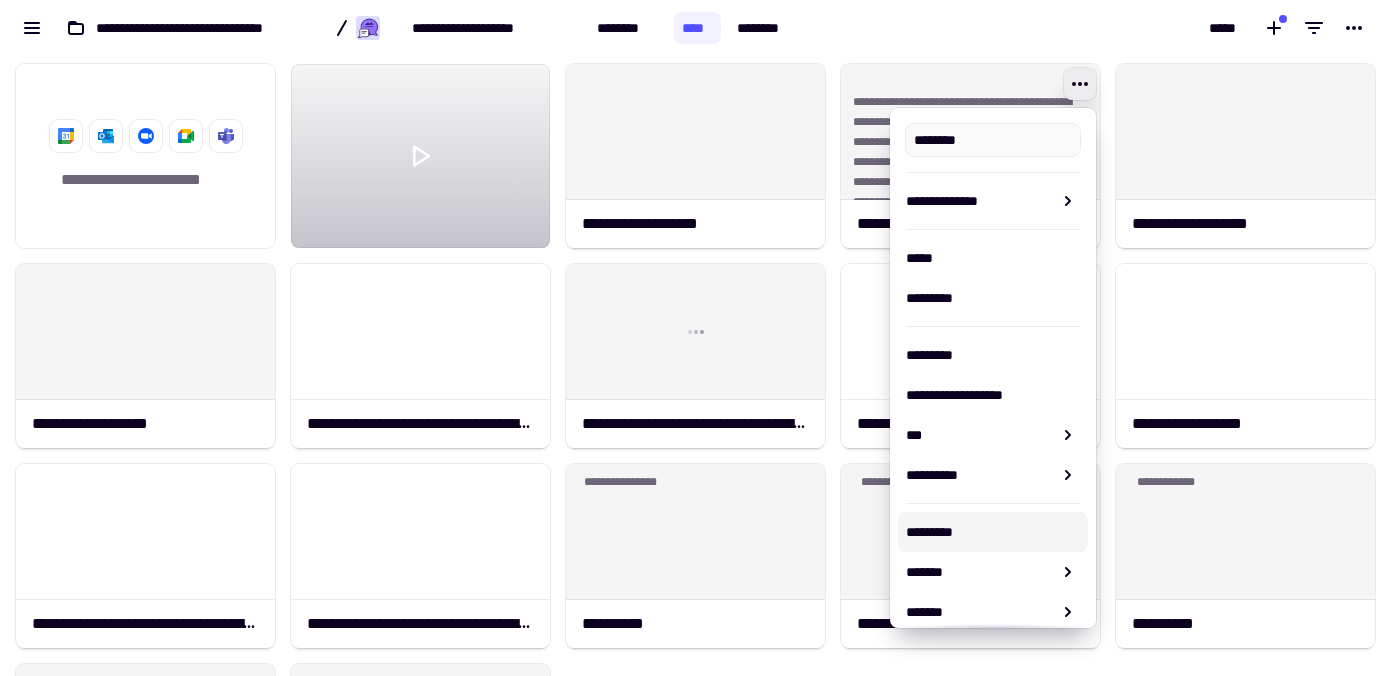 scroll, scrollTop: 69, scrollLeft: 0, axis: vertical 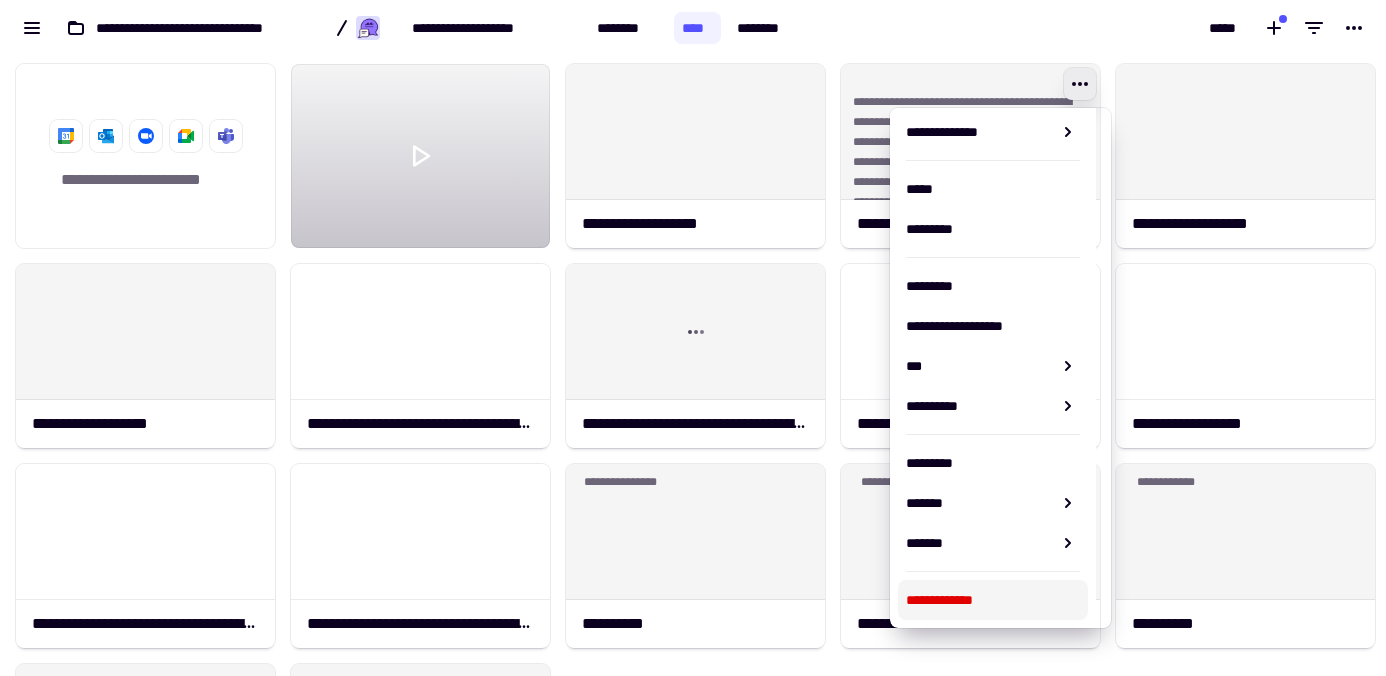 click on "**********" at bounding box center (993, 600) 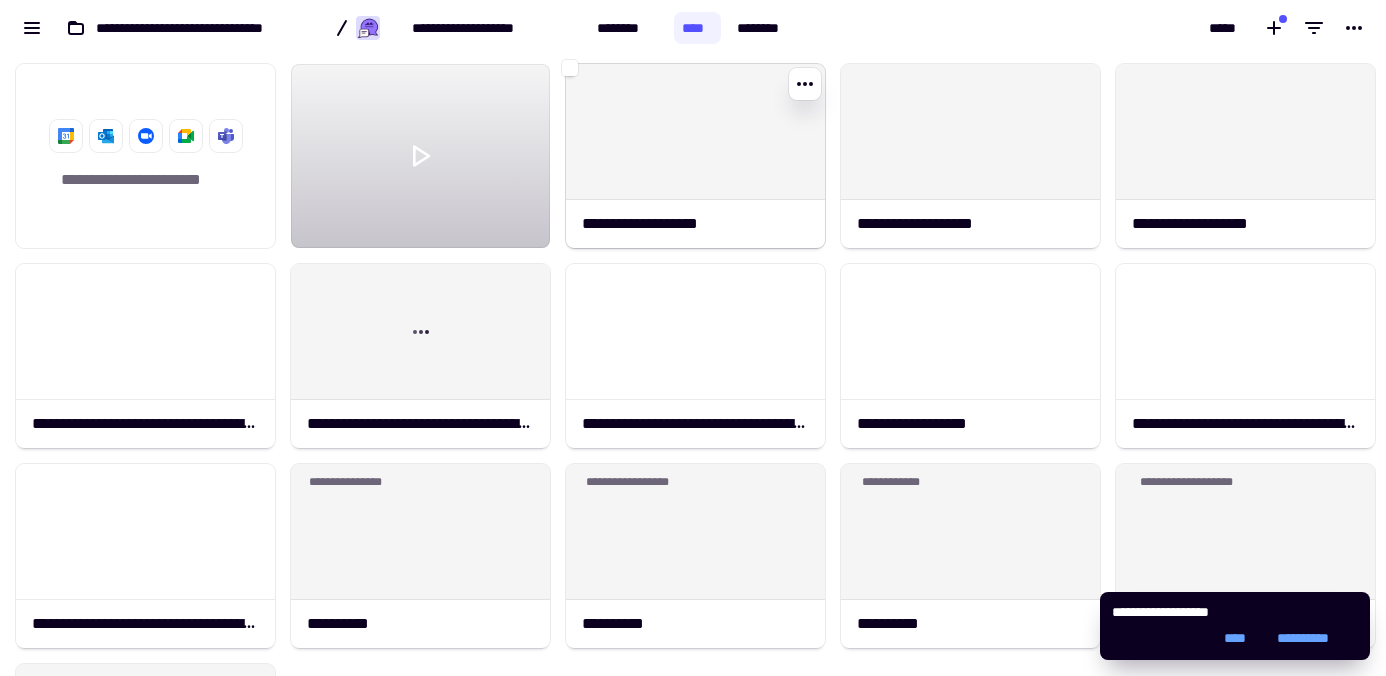 click 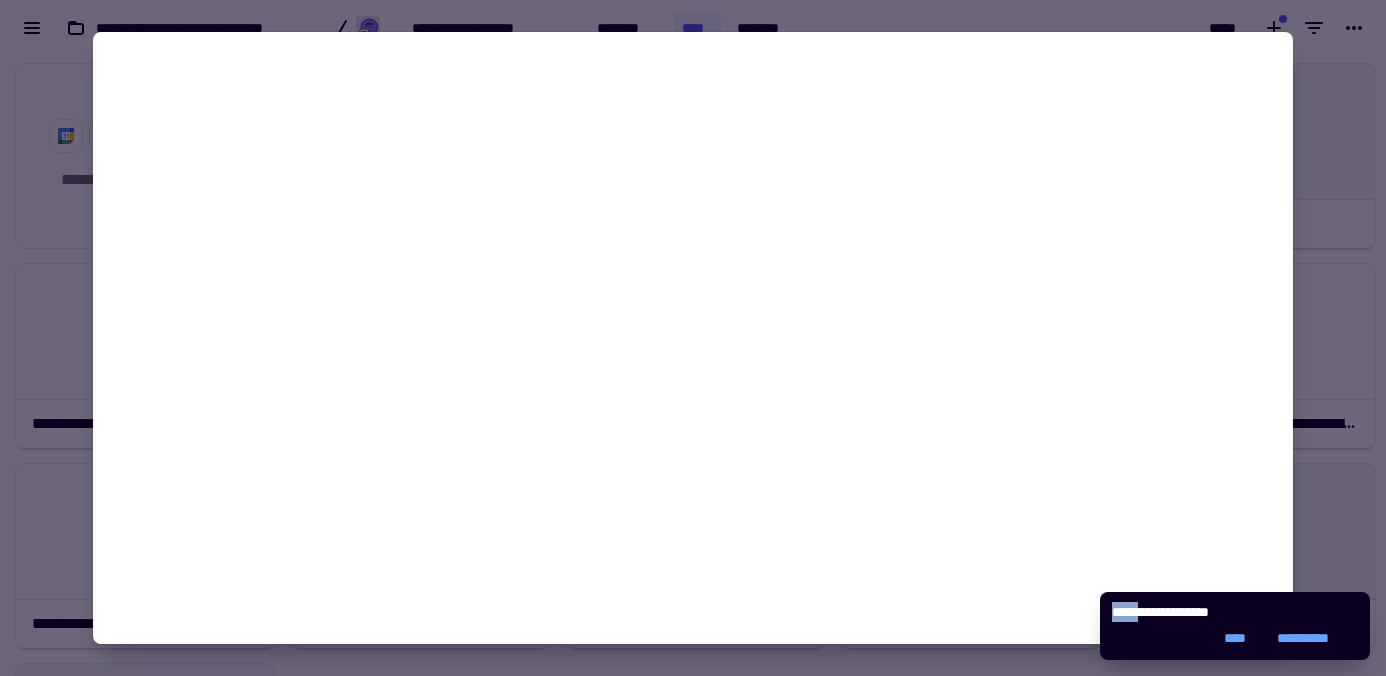 click at bounding box center (693, 140) 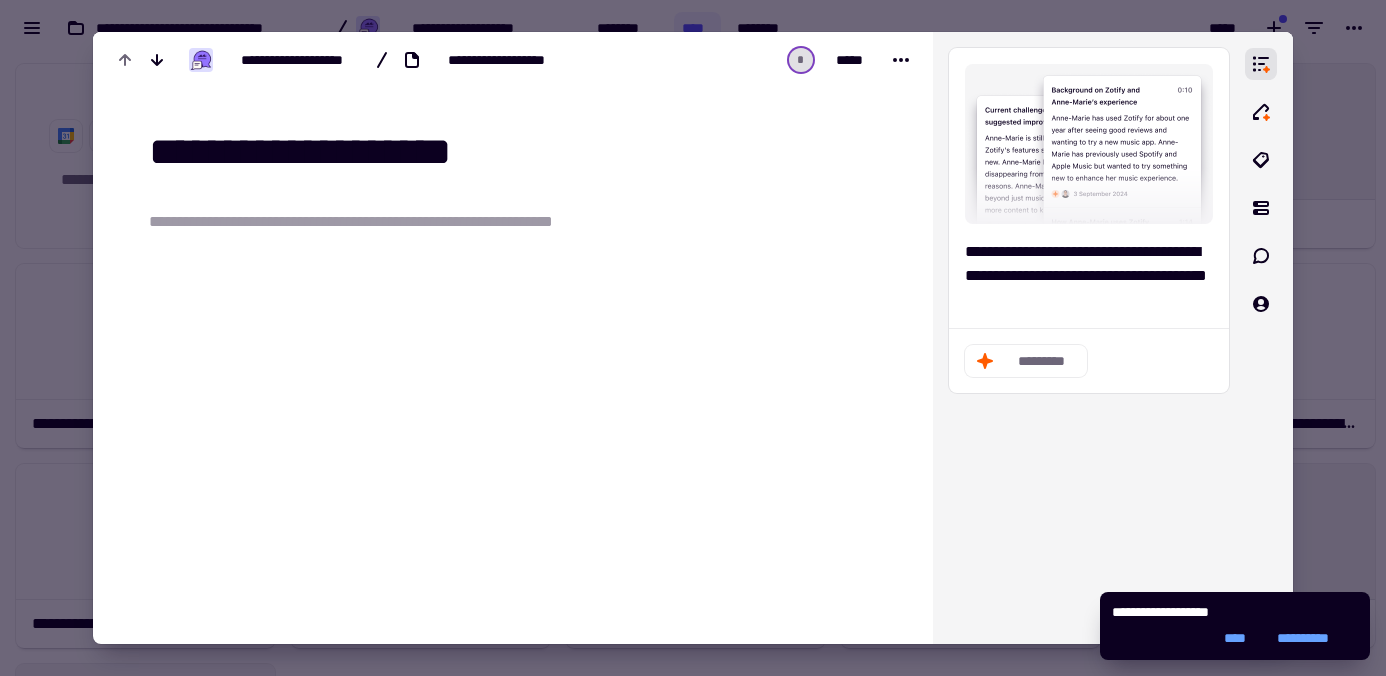 click at bounding box center (693, 338) 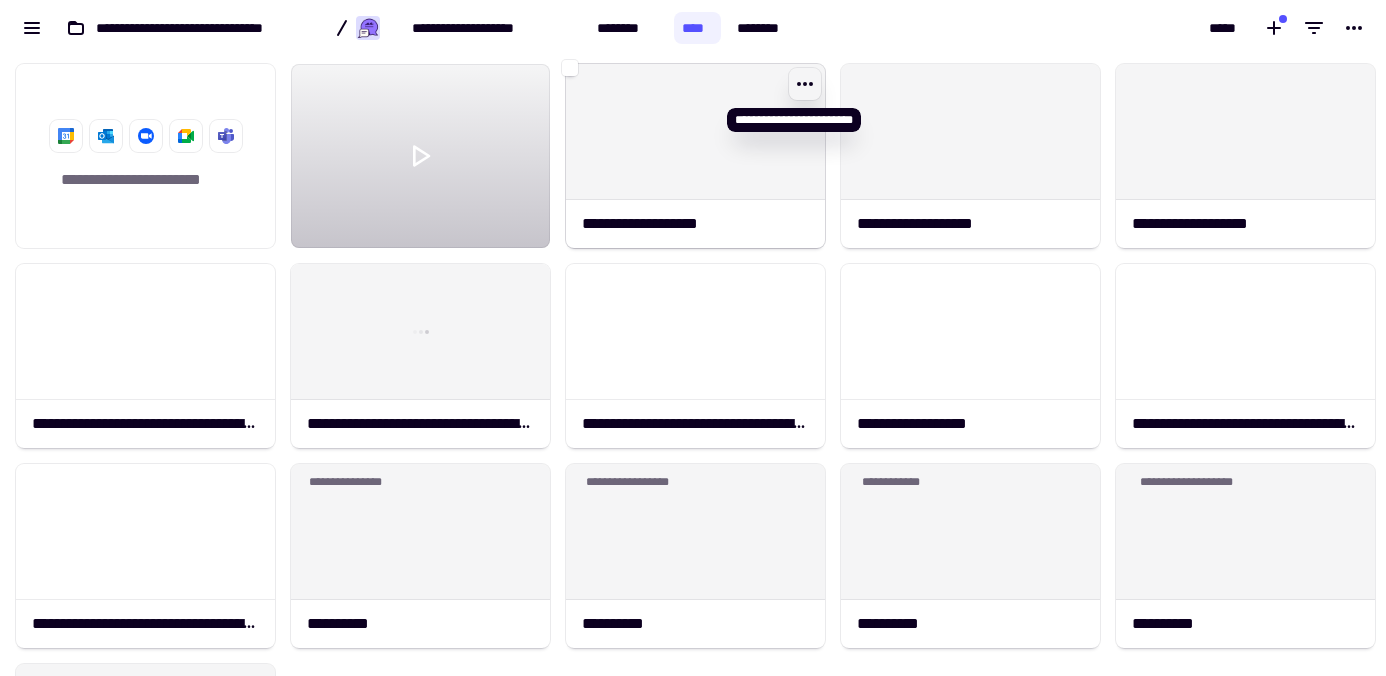 click 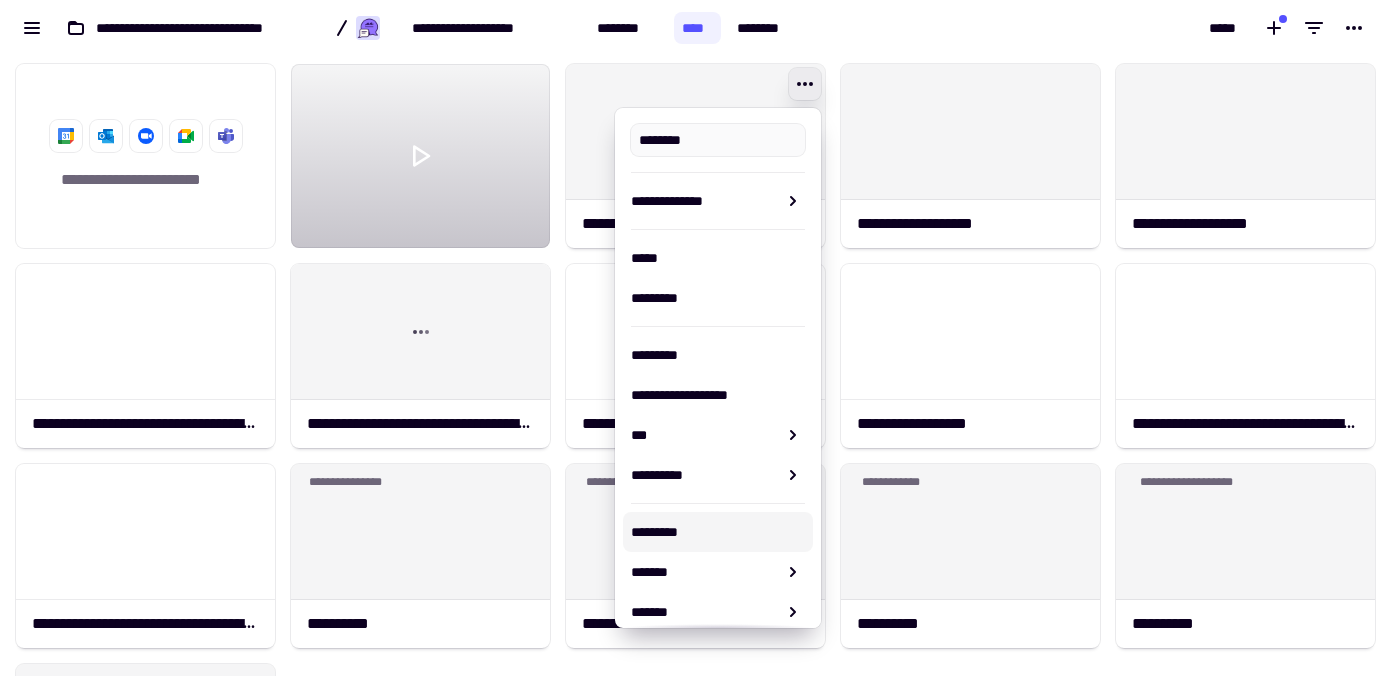 scroll, scrollTop: 69, scrollLeft: 0, axis: vertical 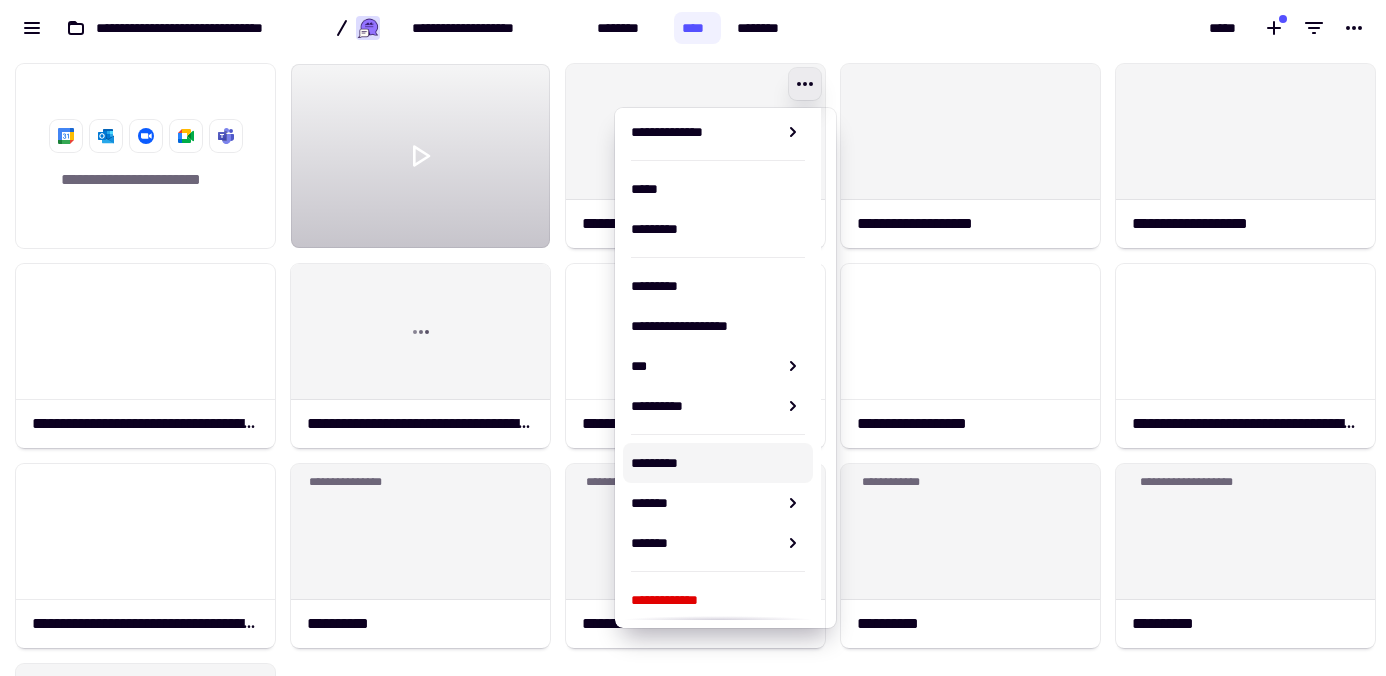 type on "**********" 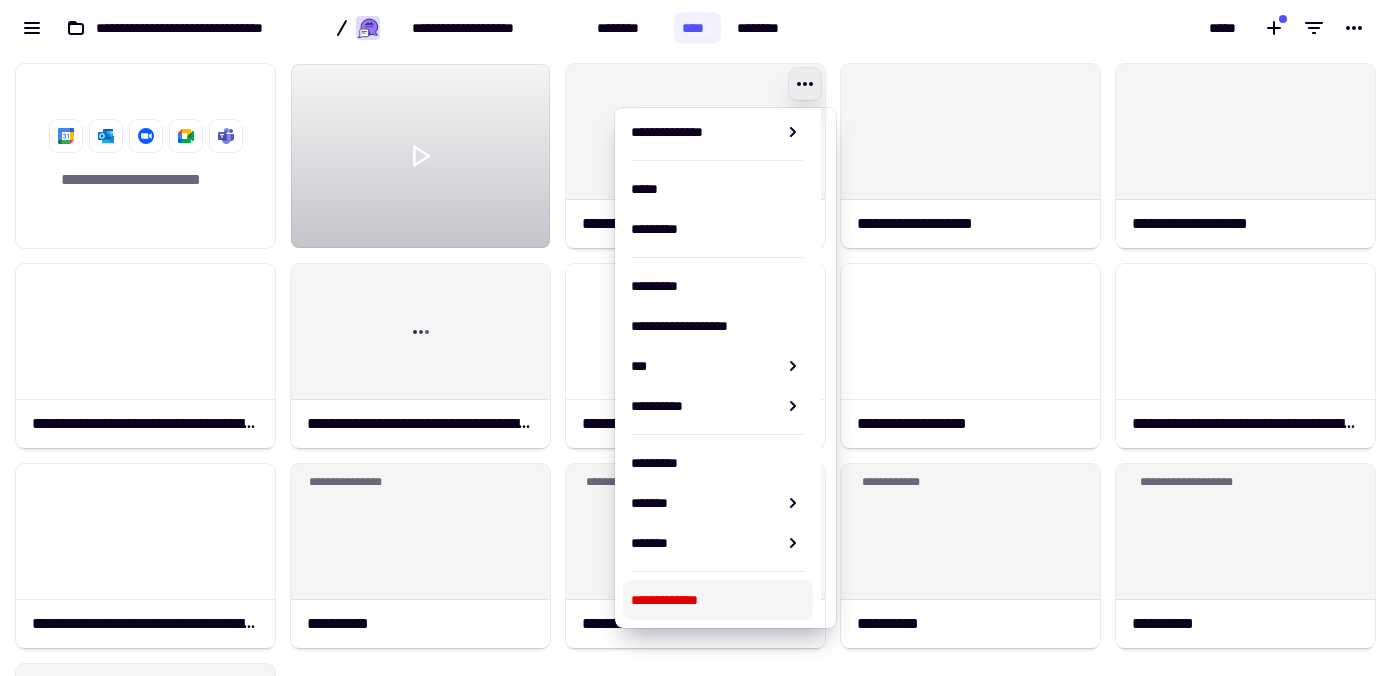 click on "**********" at bounding box center [718, 600] 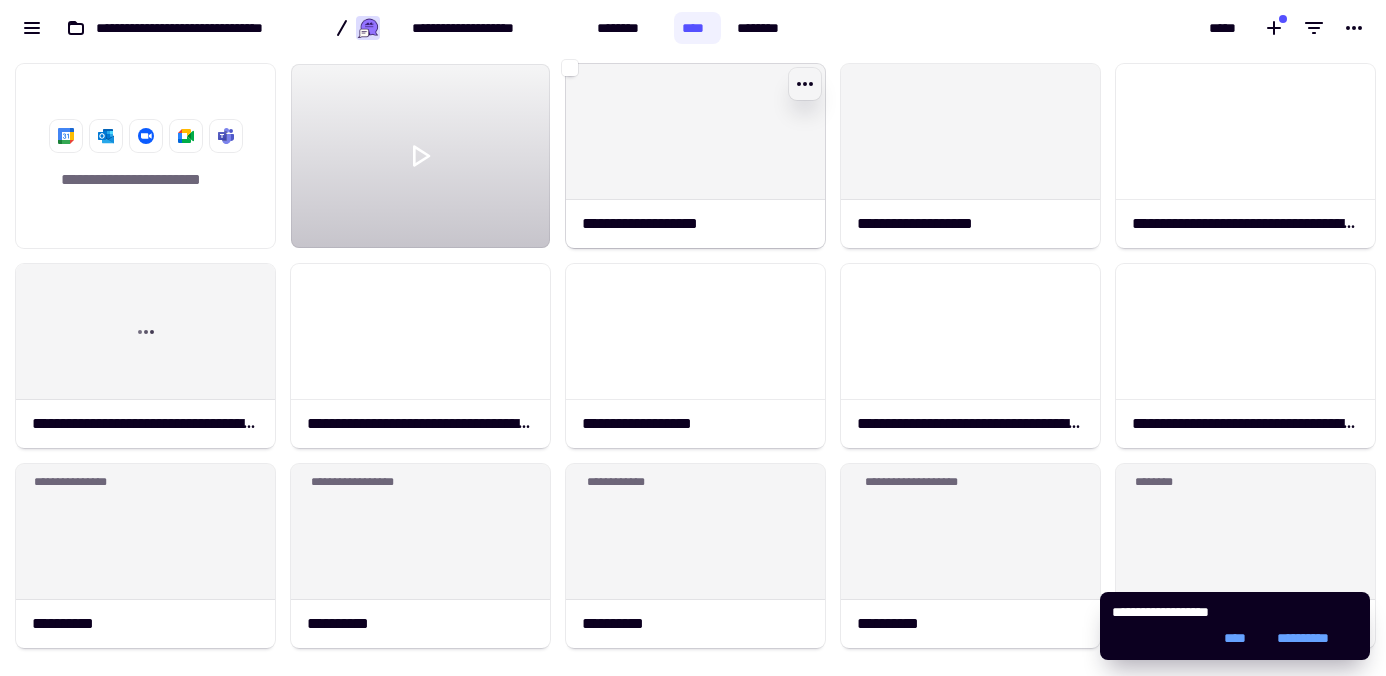click 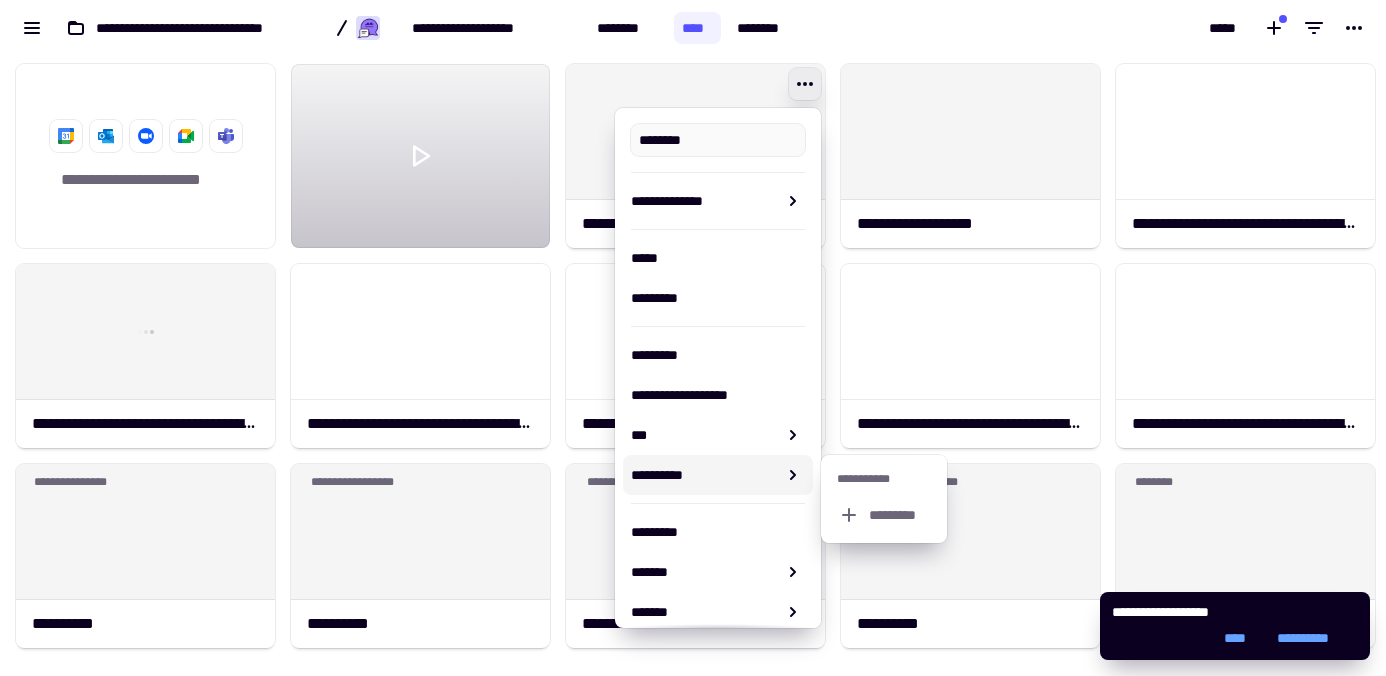 type on "**********" 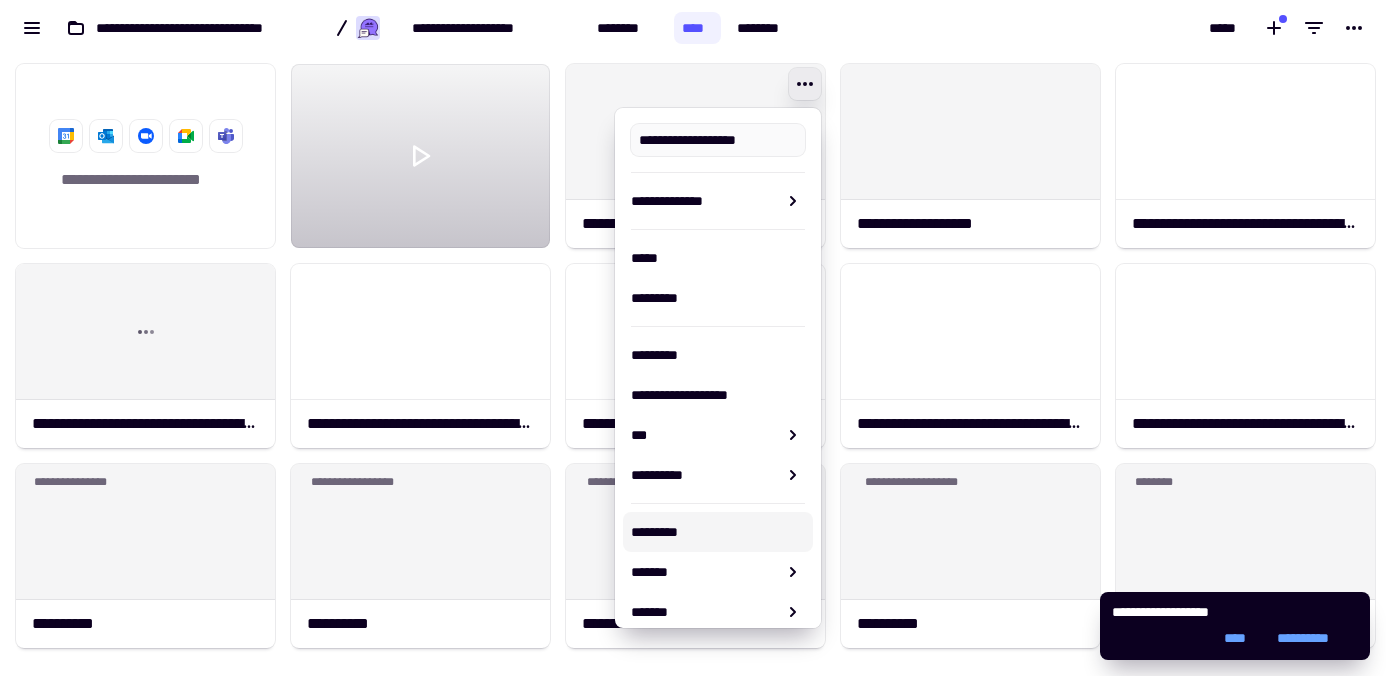 scroll, scrollTop: 69, scrollLeft: 0, axis: vertical 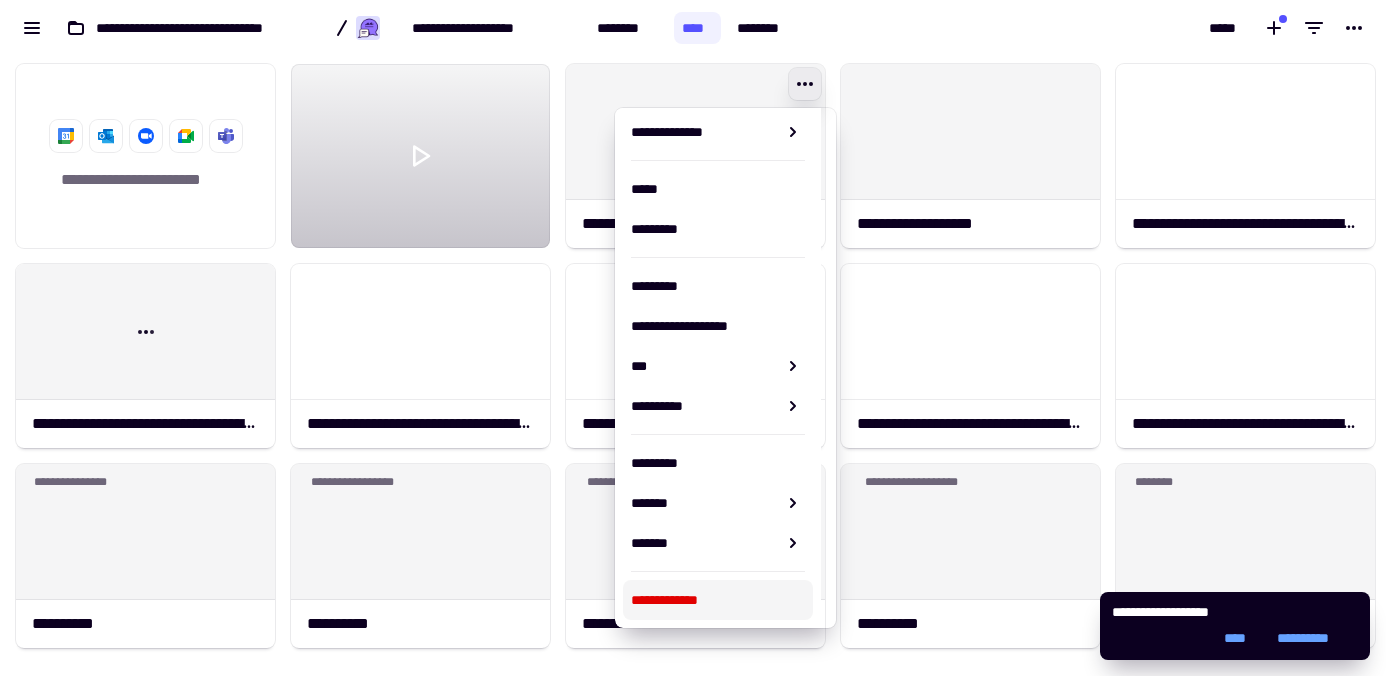 click on "**********" at bounding box center [718, 600] 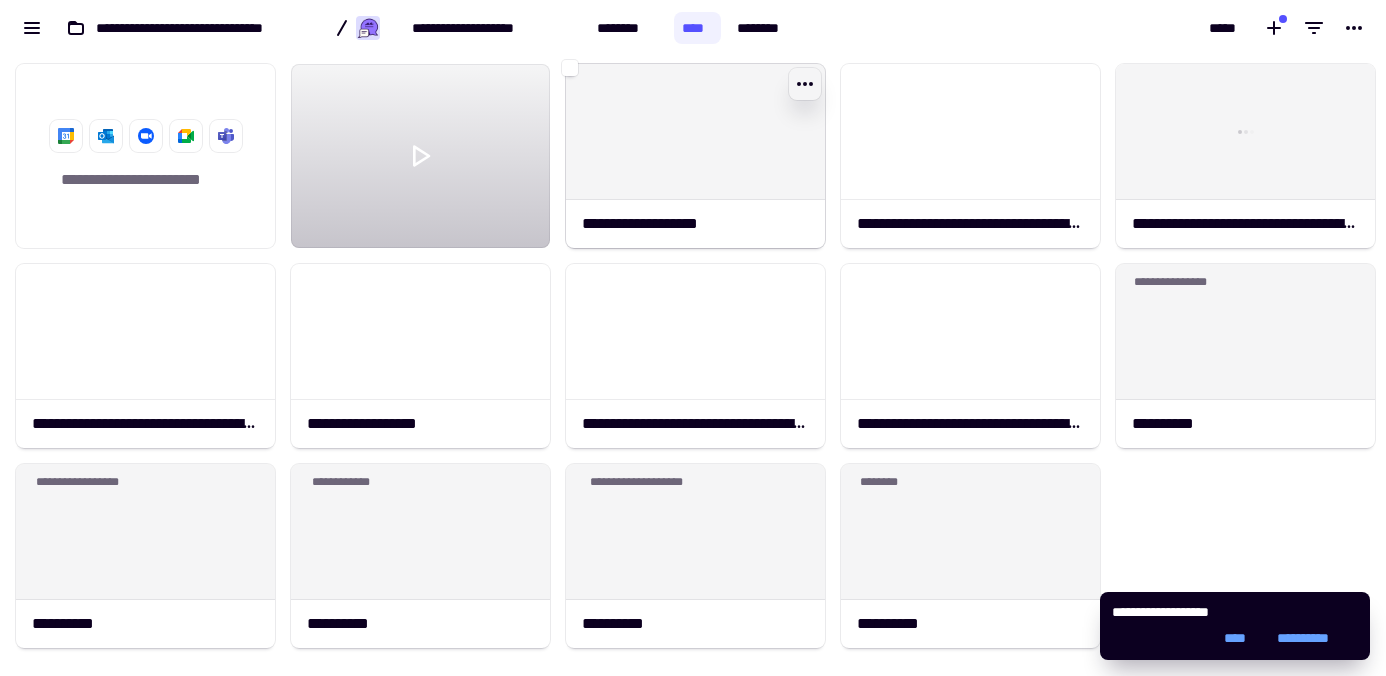 click 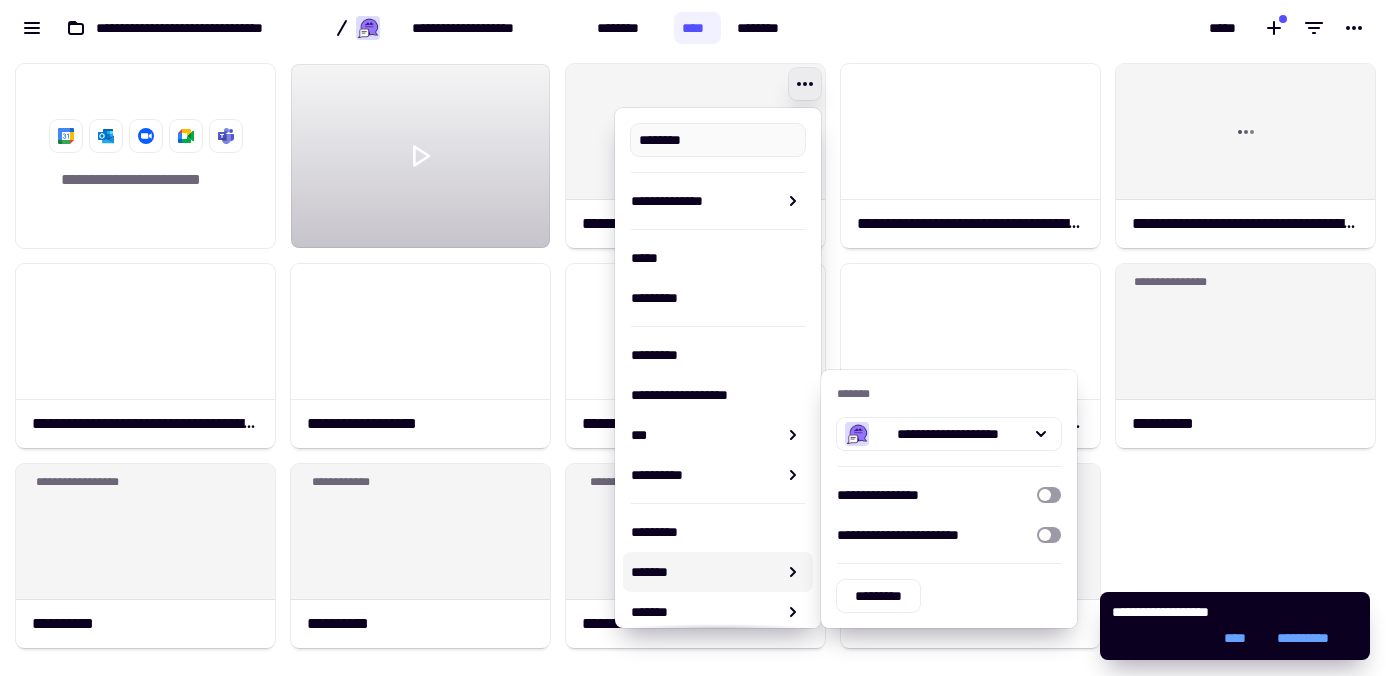 type on "**********" 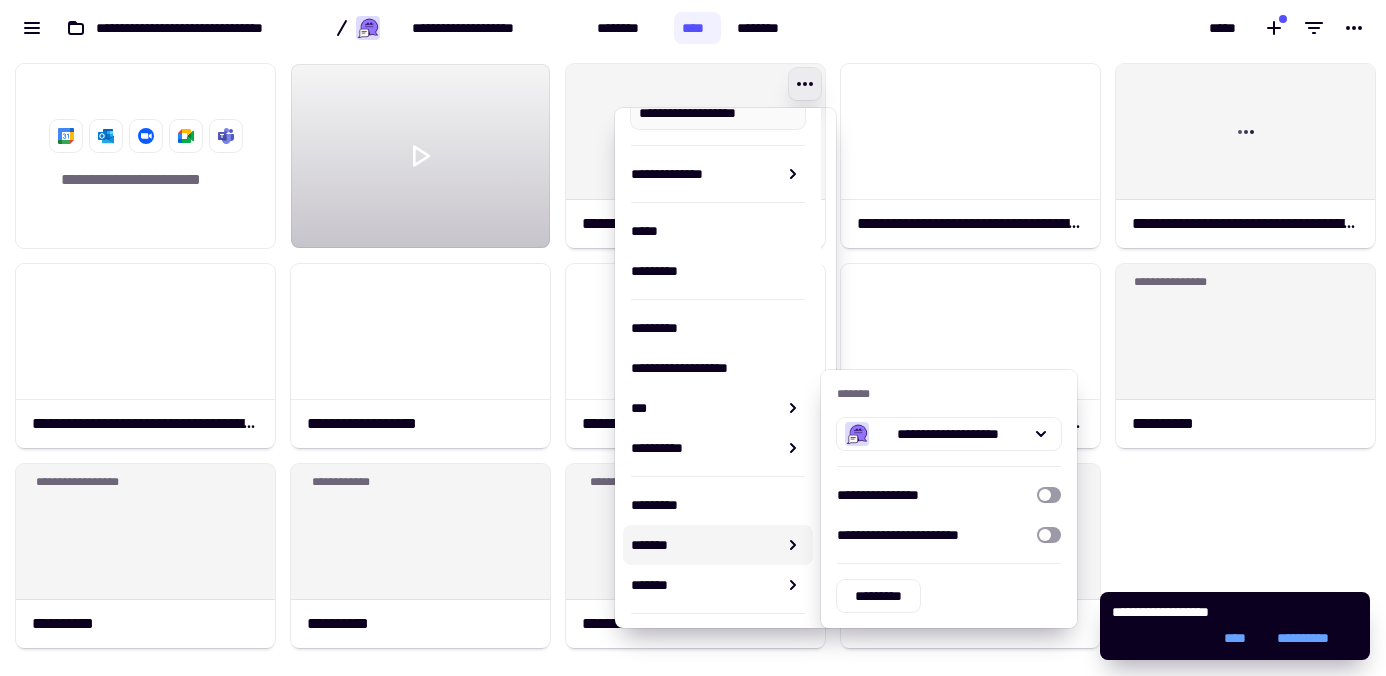 scroll, scrollTop: 69, scrollLeft: 0, axis: vertical 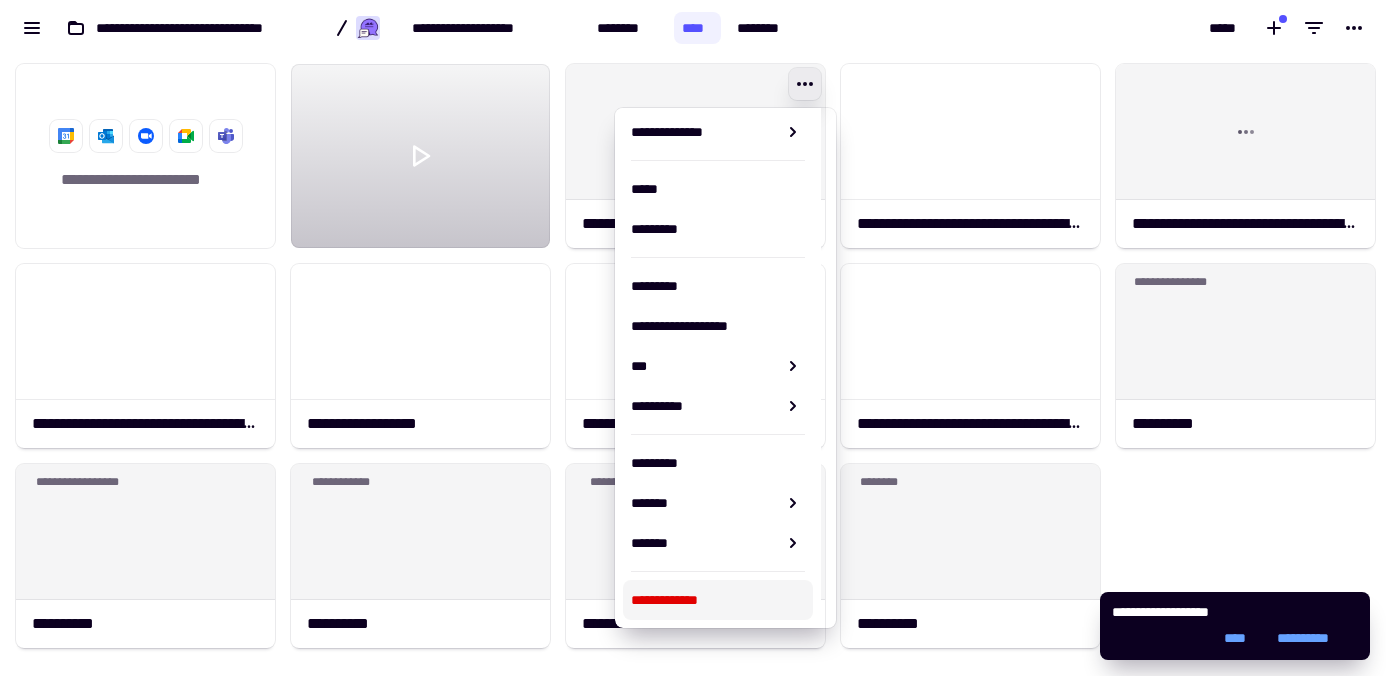 click on "**********" at bounding box center (718, 600) 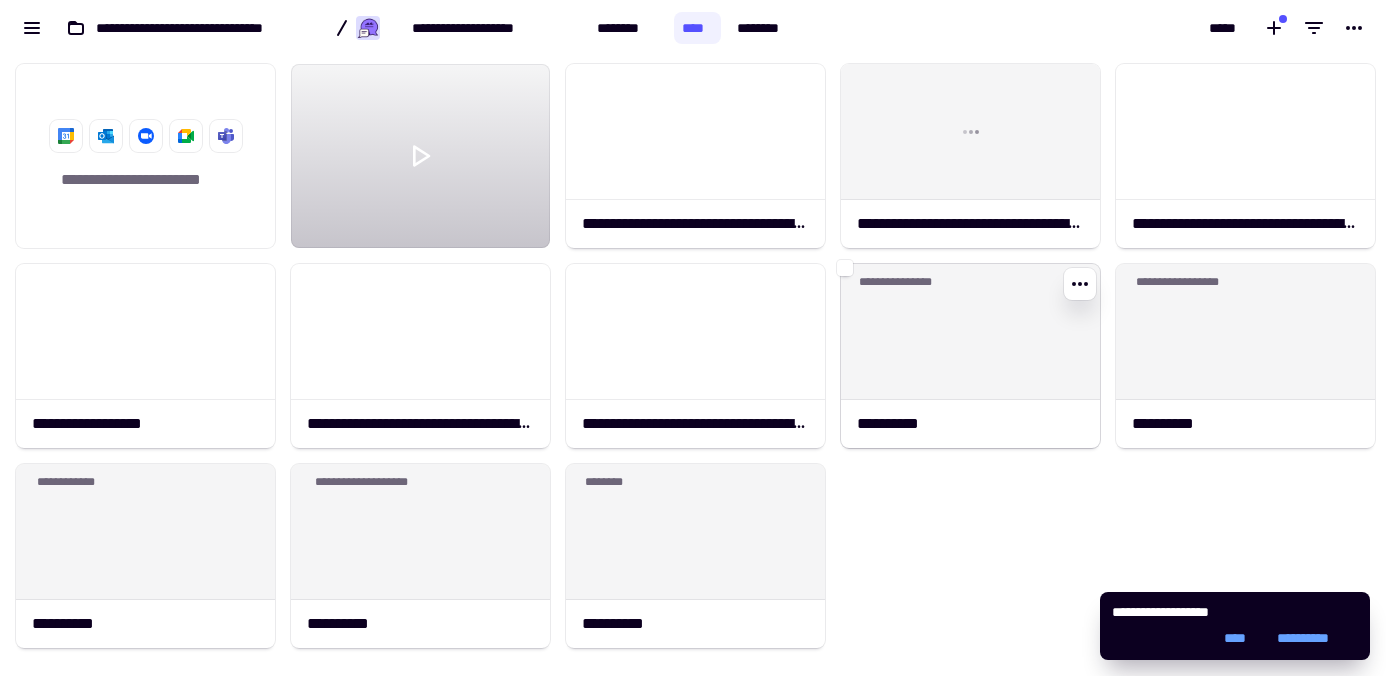 click on "**********" 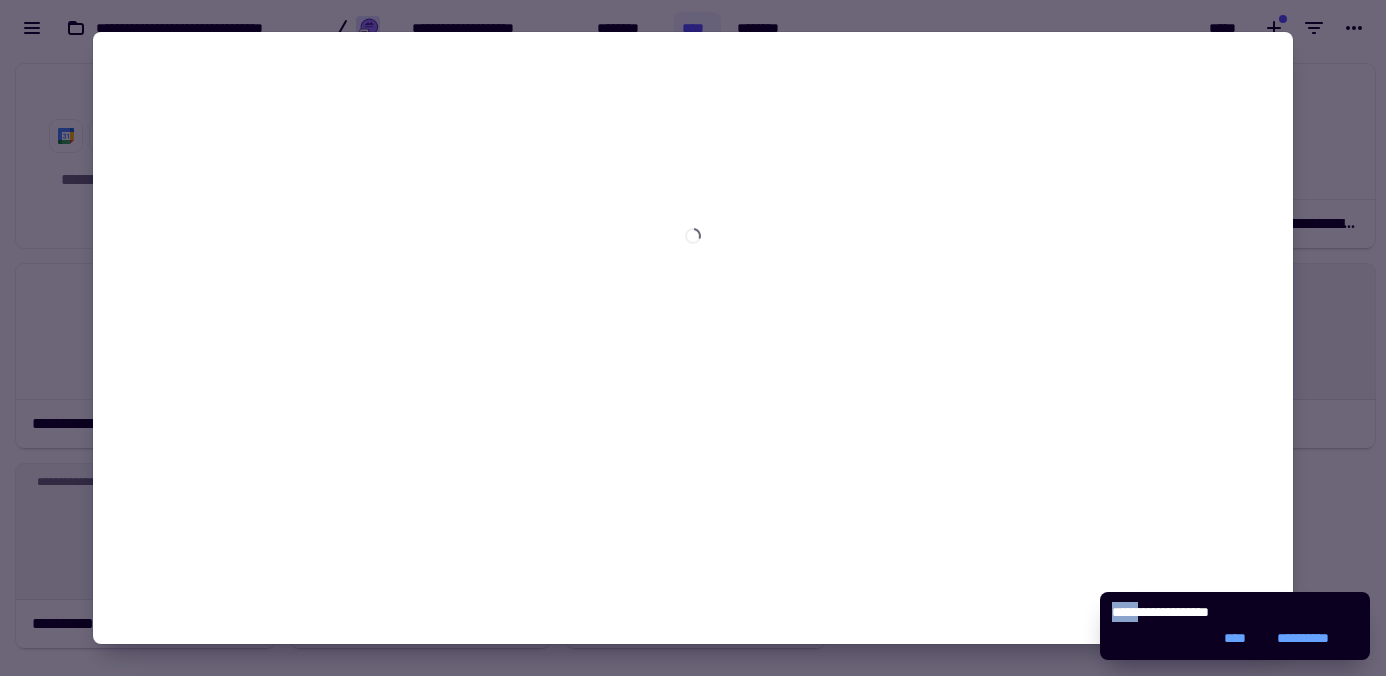 click at bounding box center (693, 338) 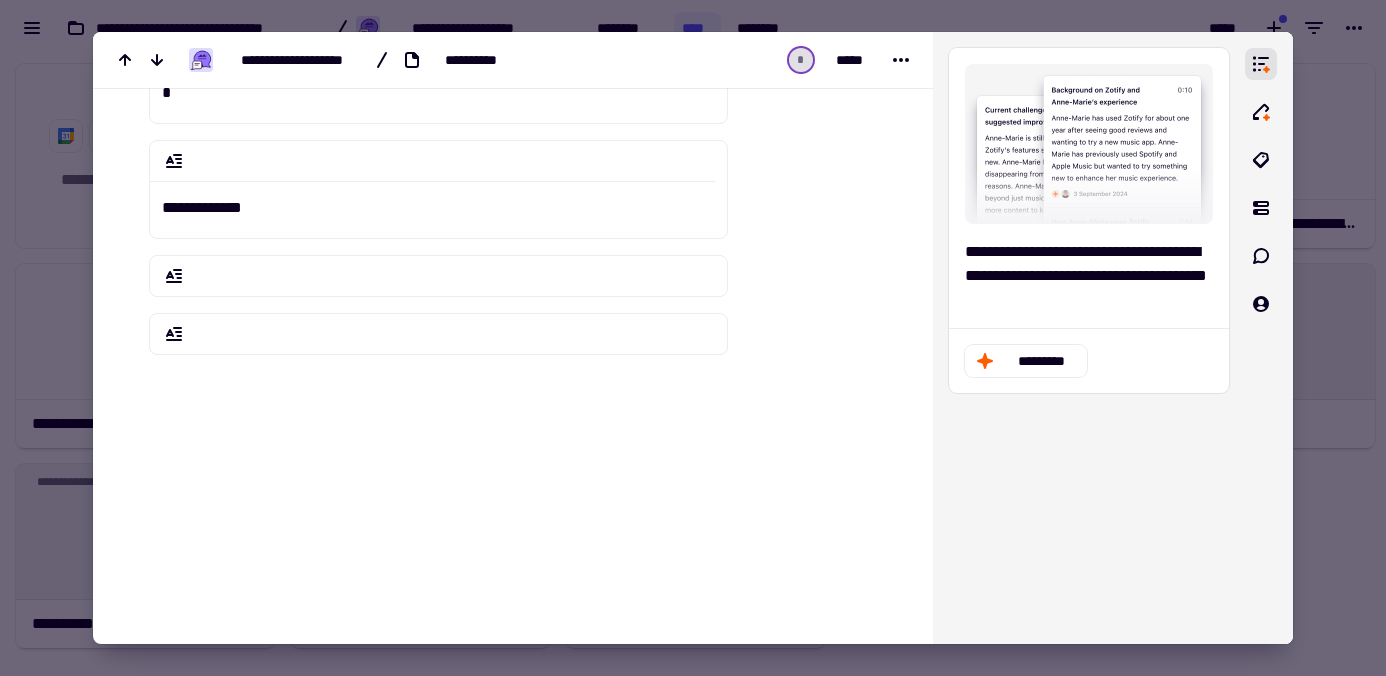 scroll, scrollTop: 0, scrollLeft: 0, axis: both 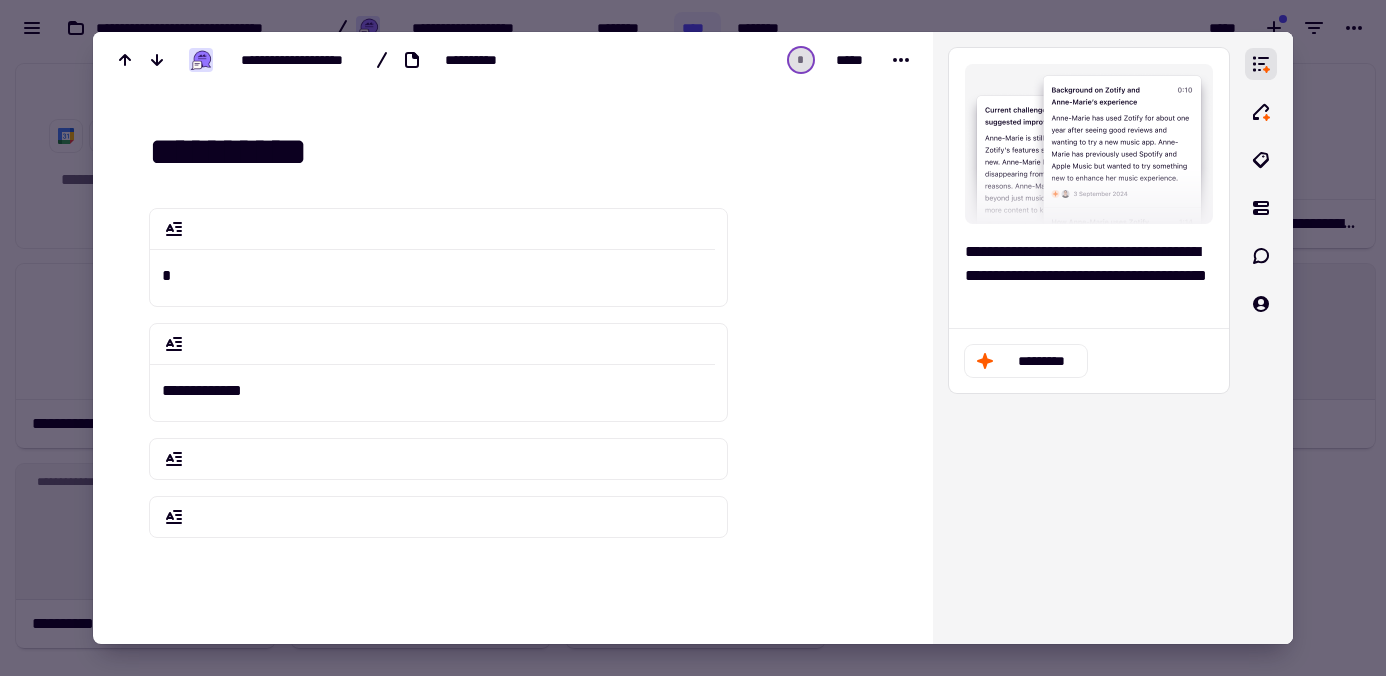 click at bounding box center (693, 338) 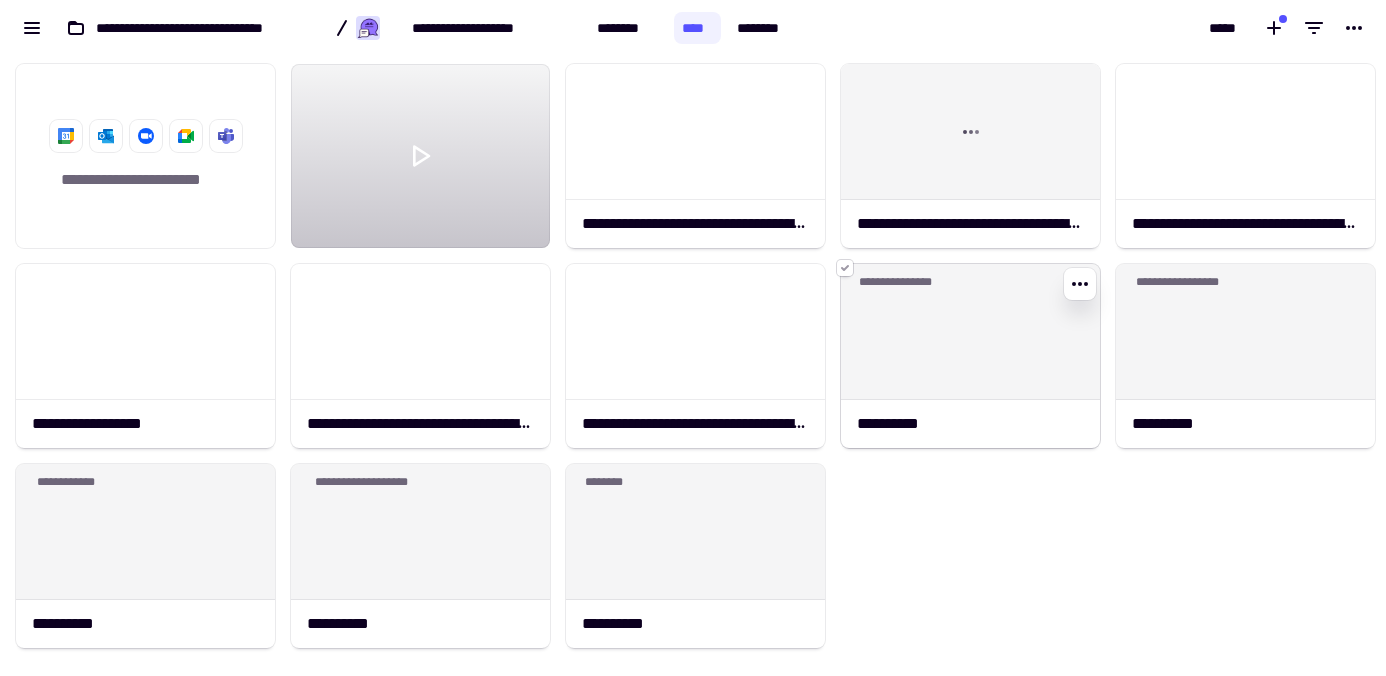 click 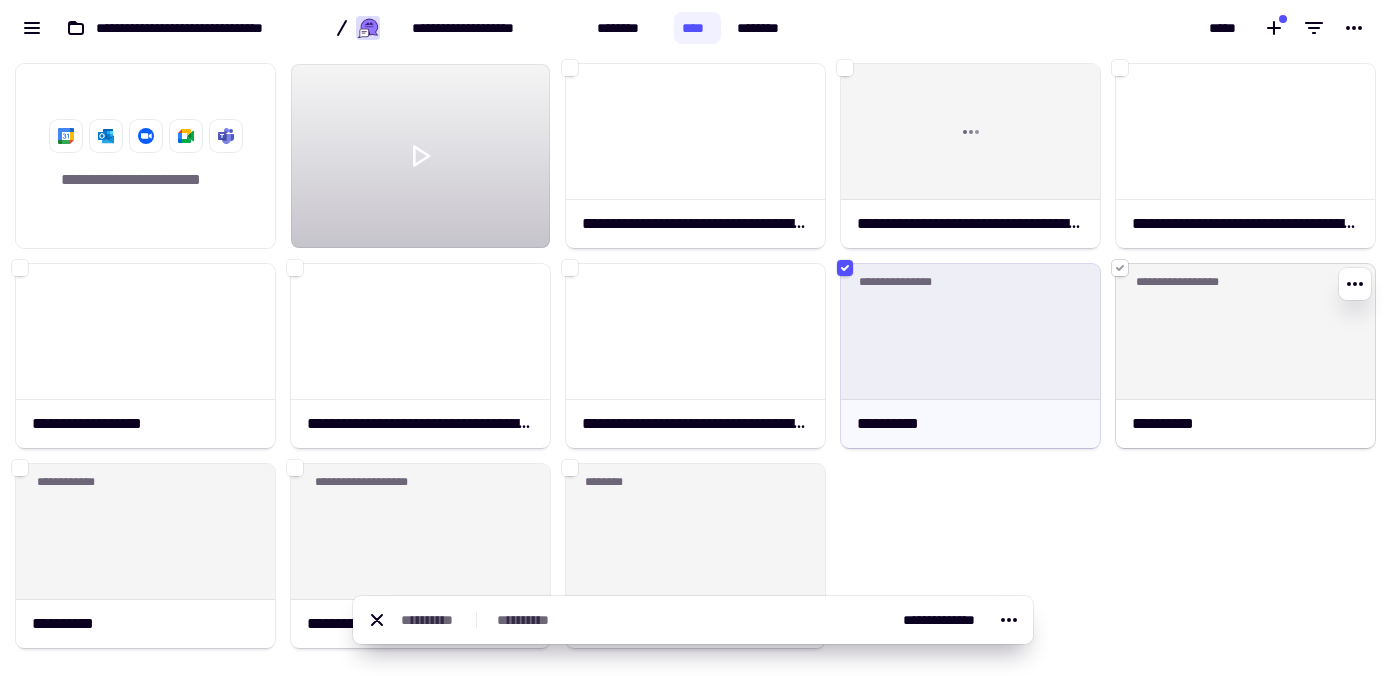 click 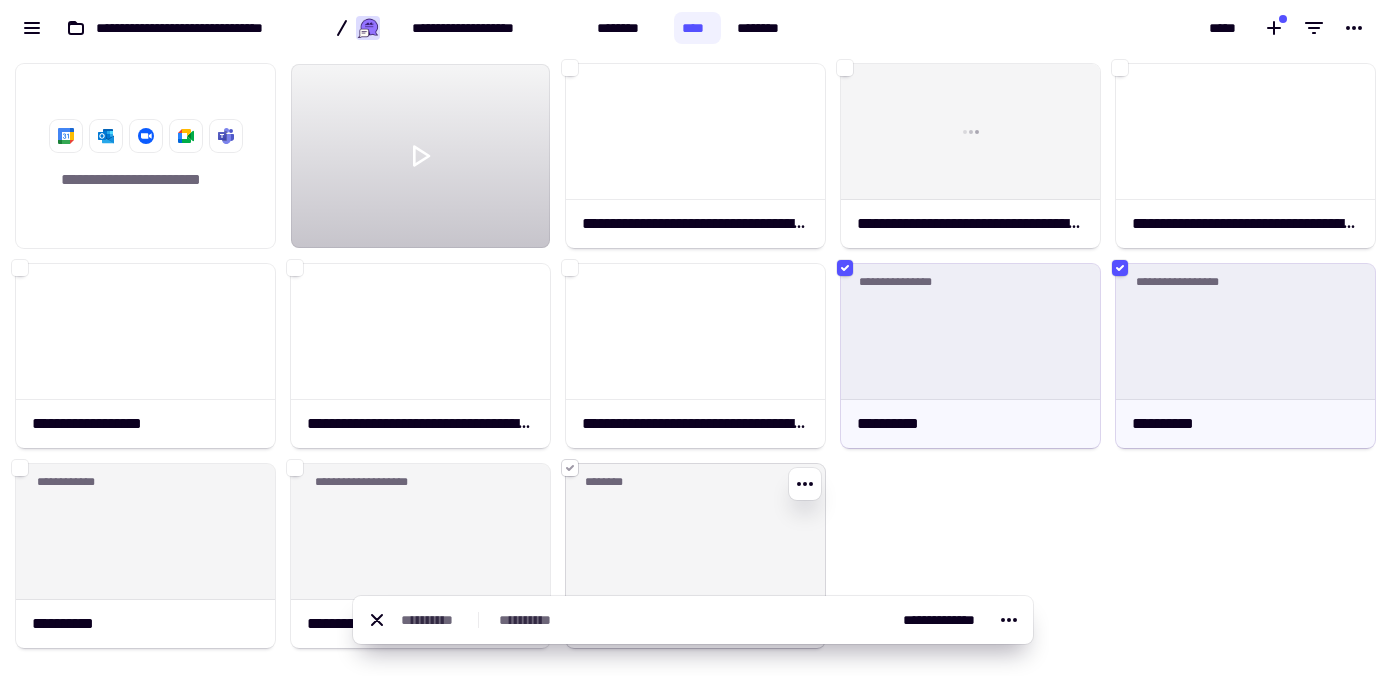 click 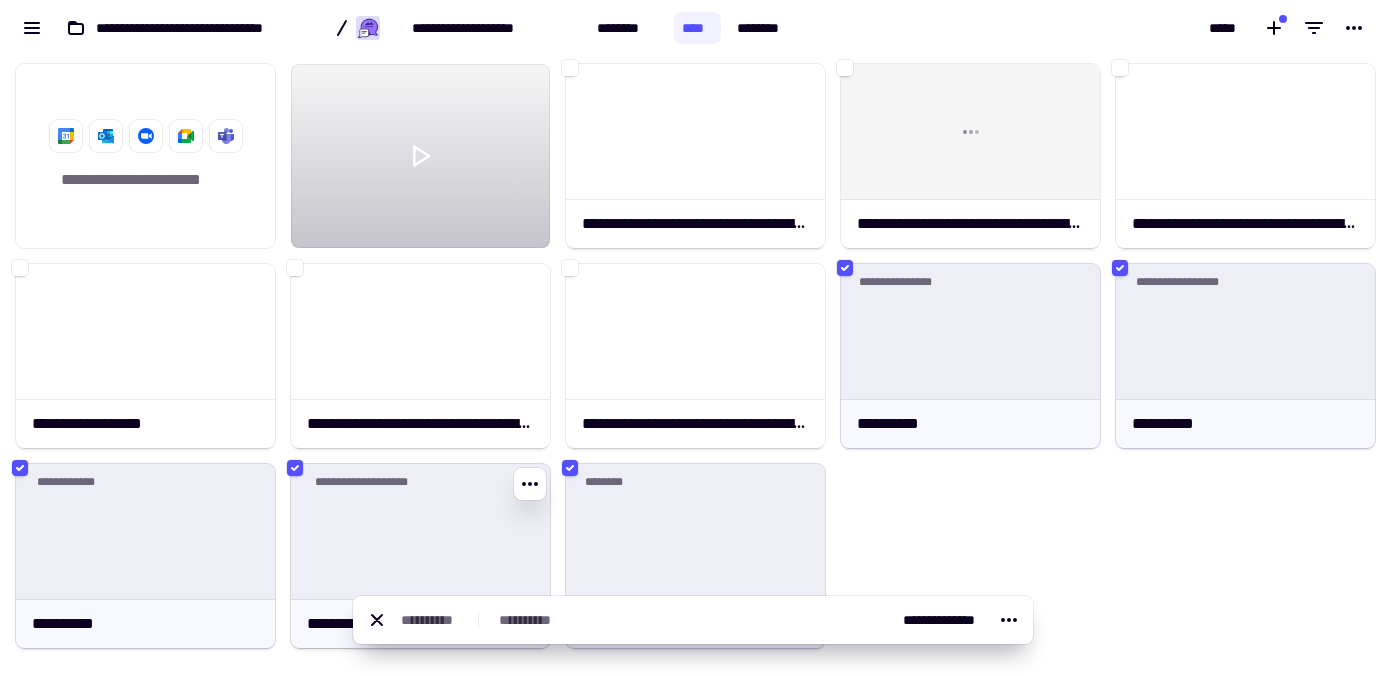 type 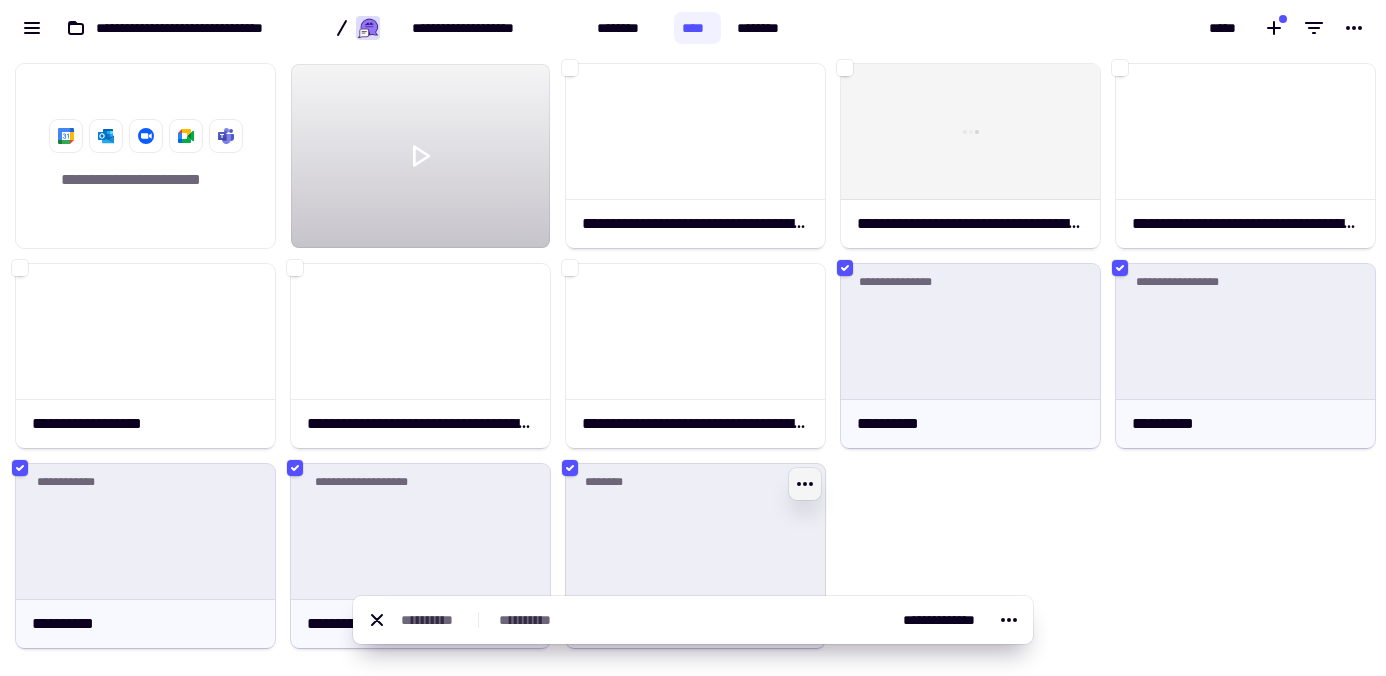 click 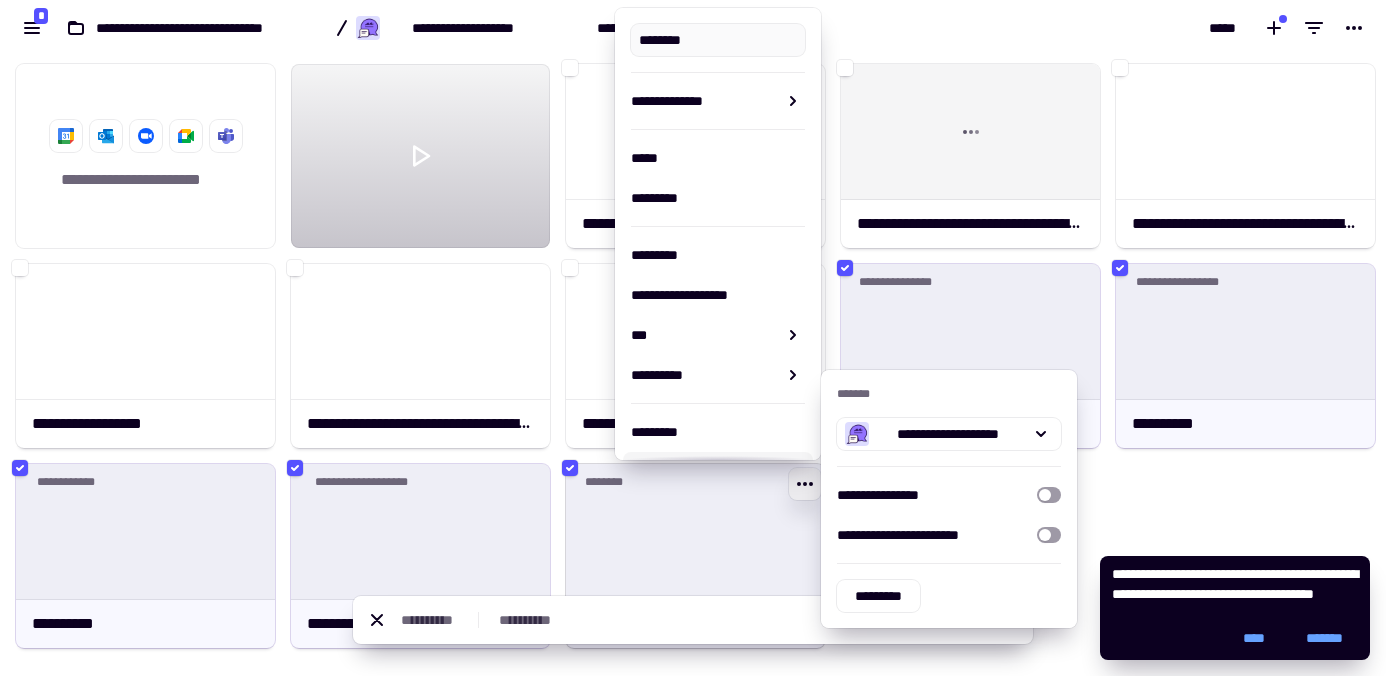 type on "**********" 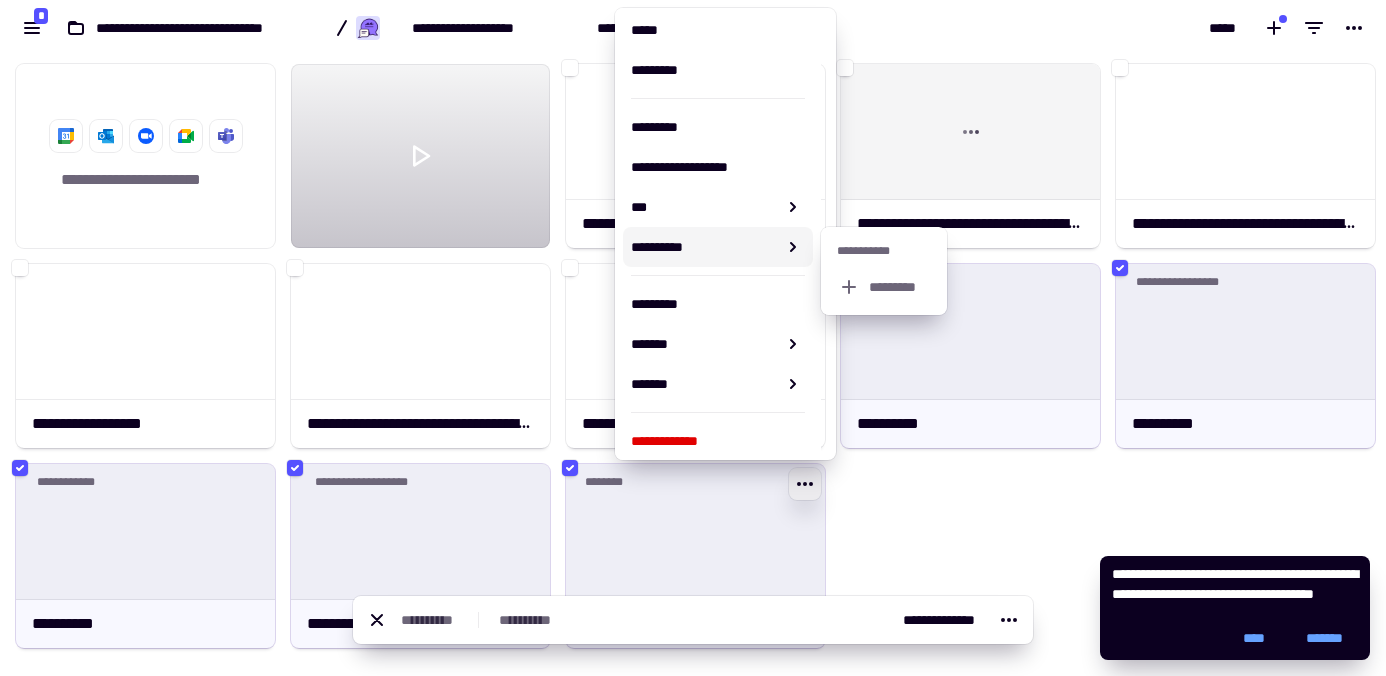 scroll, scrollTop: 137, scrollLeft: 0, axis: vertical 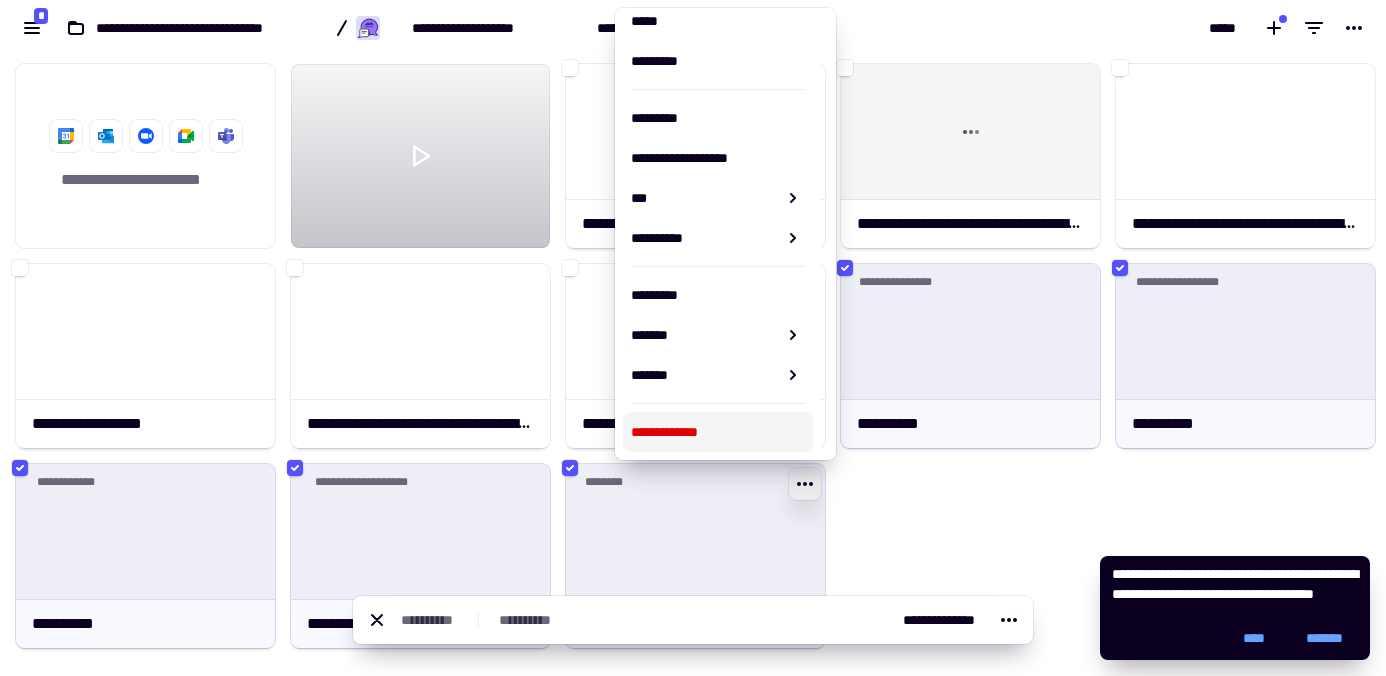 click on "**********" at bounding box center (718, 432) 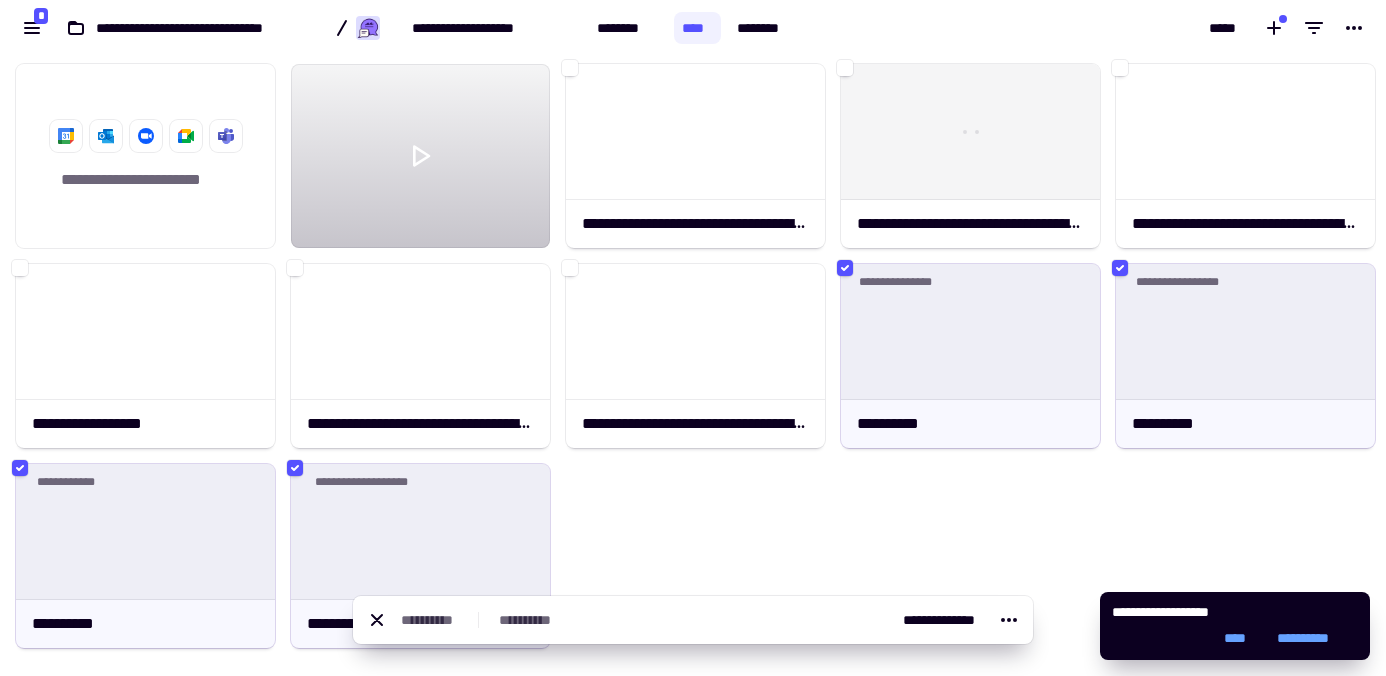 click on "**********" 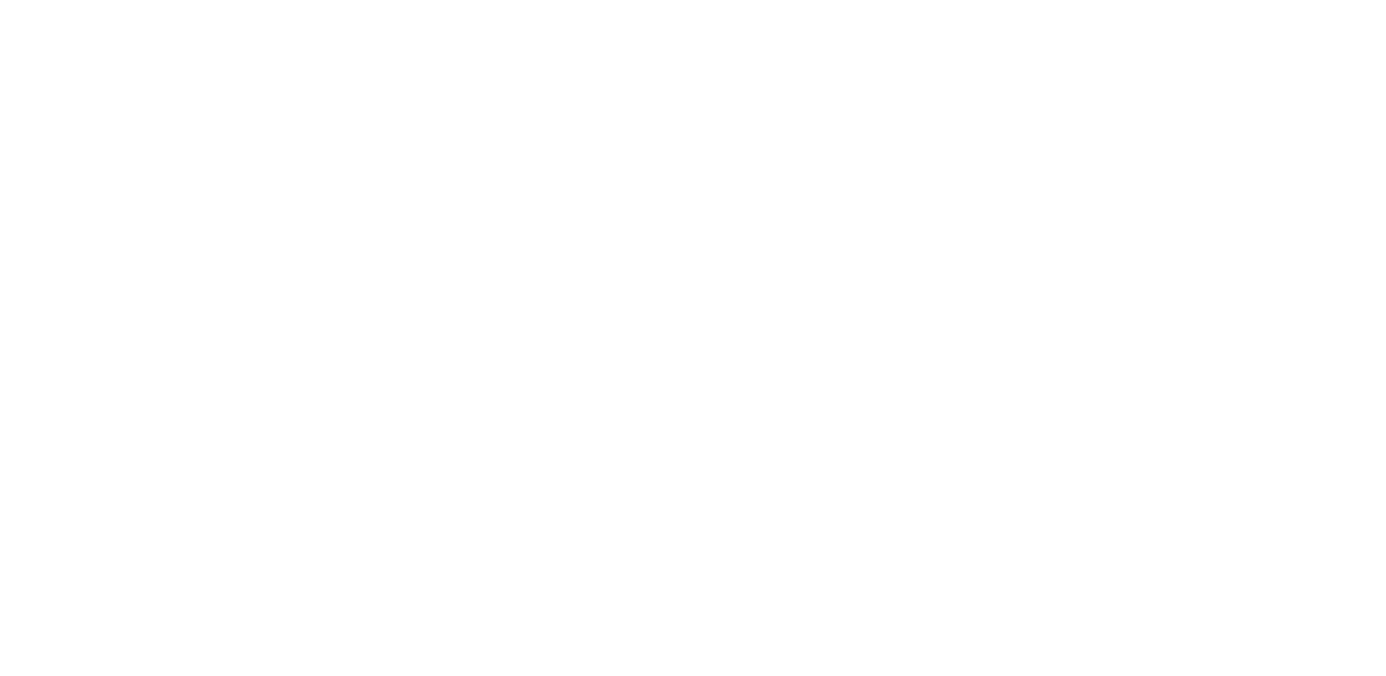 scroll, scrollTop: 0, scrollLeft: 0, axis: both 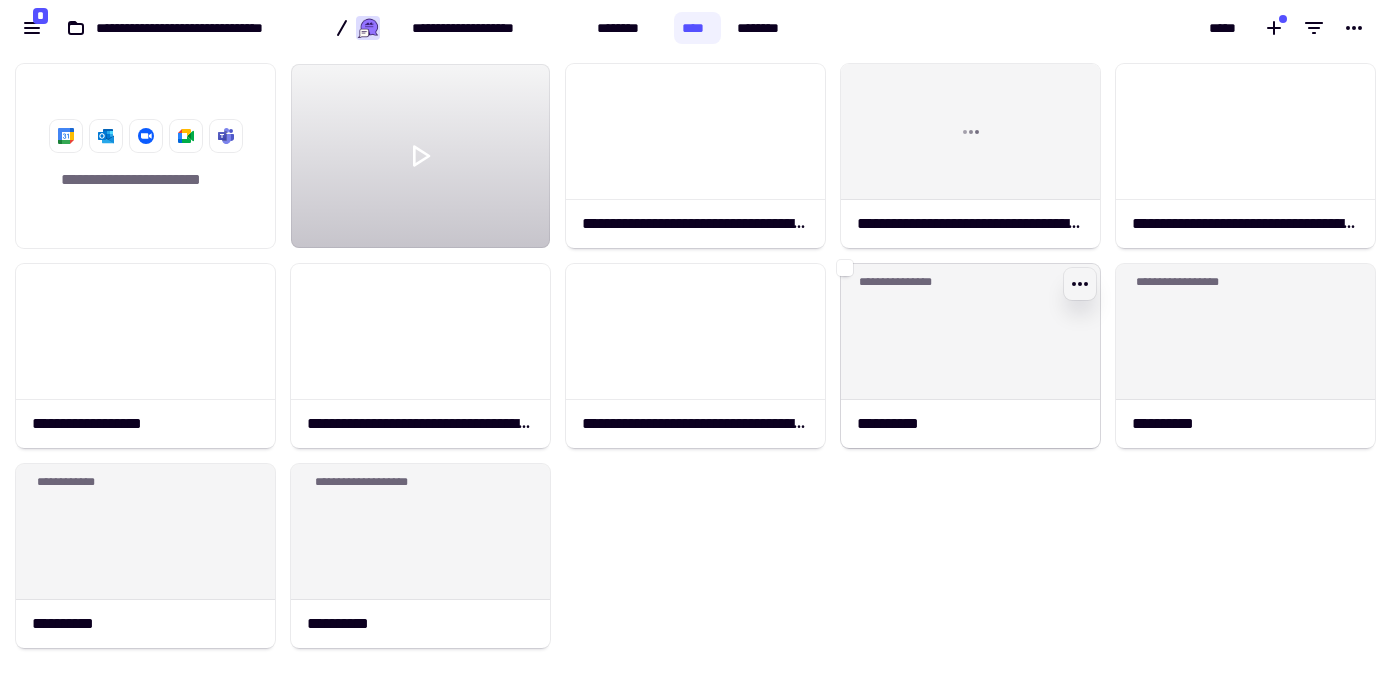 click 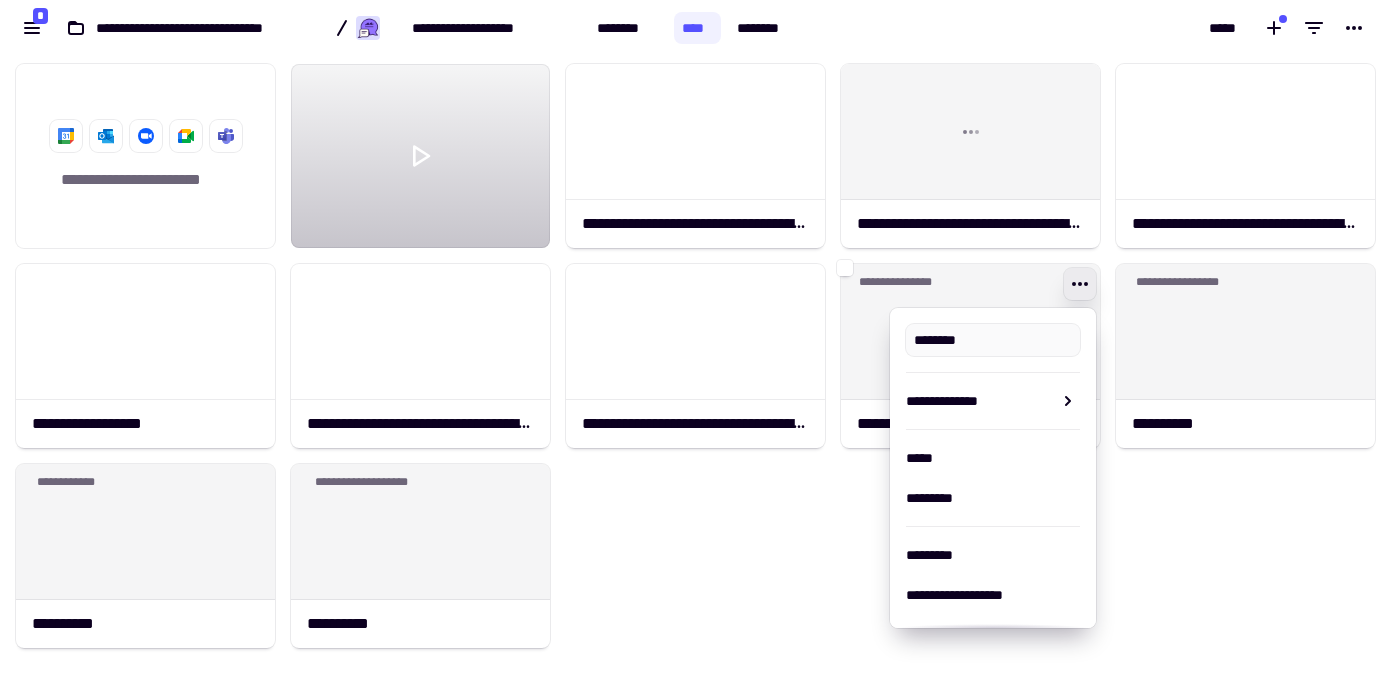 type on "**********" 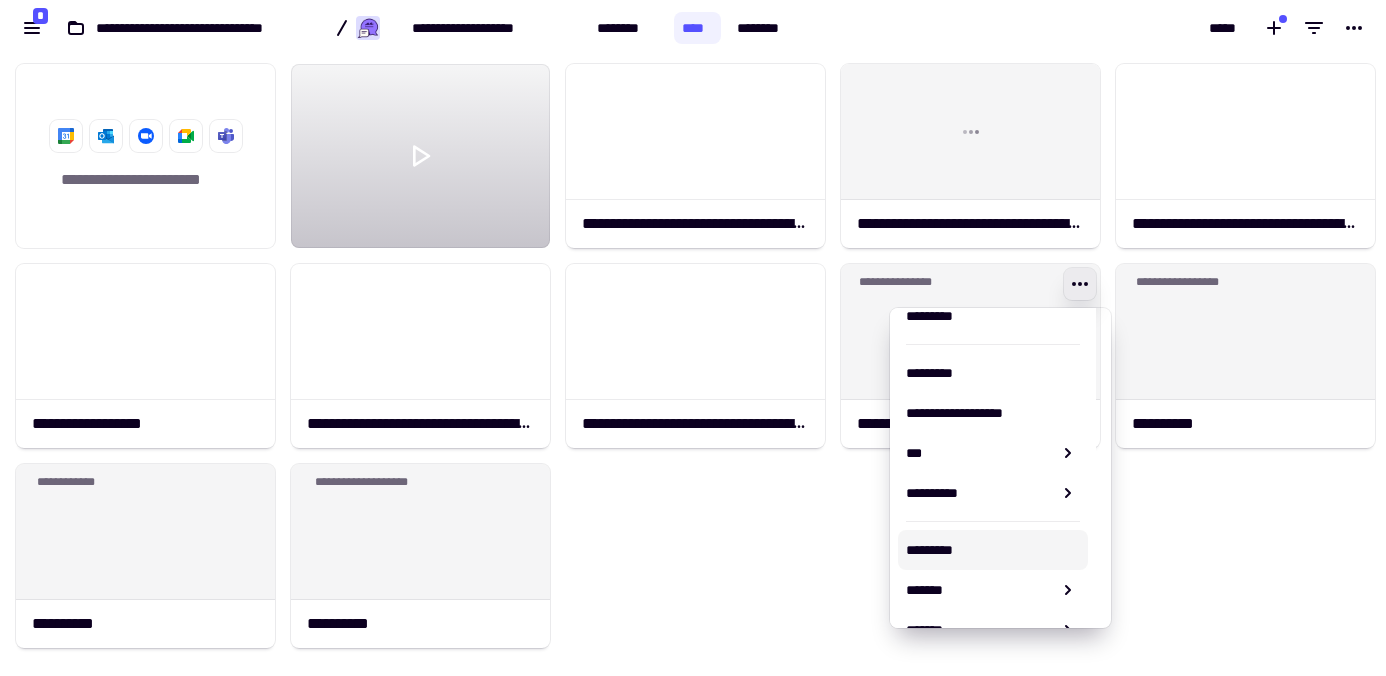 scroll, scrollTop: 269, scrollLeft: 0, axis: vertical 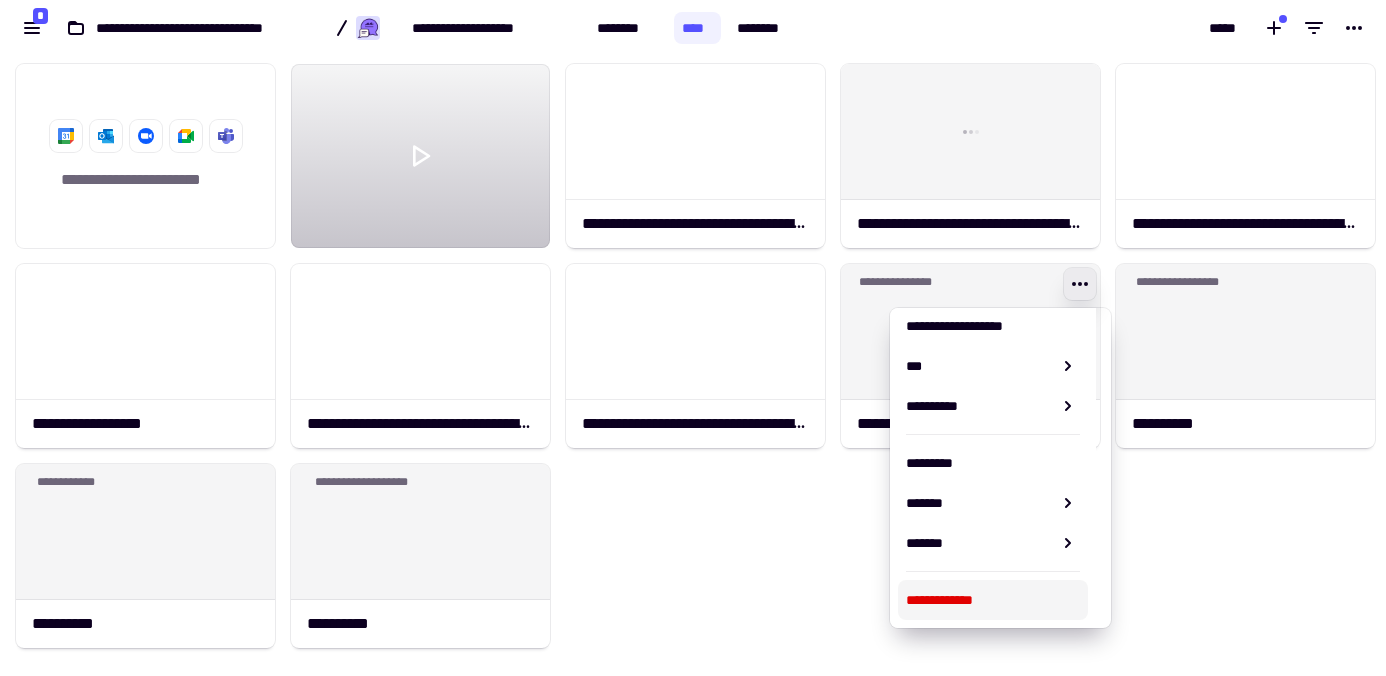 click on "**********" at bounding box center [993, 600] 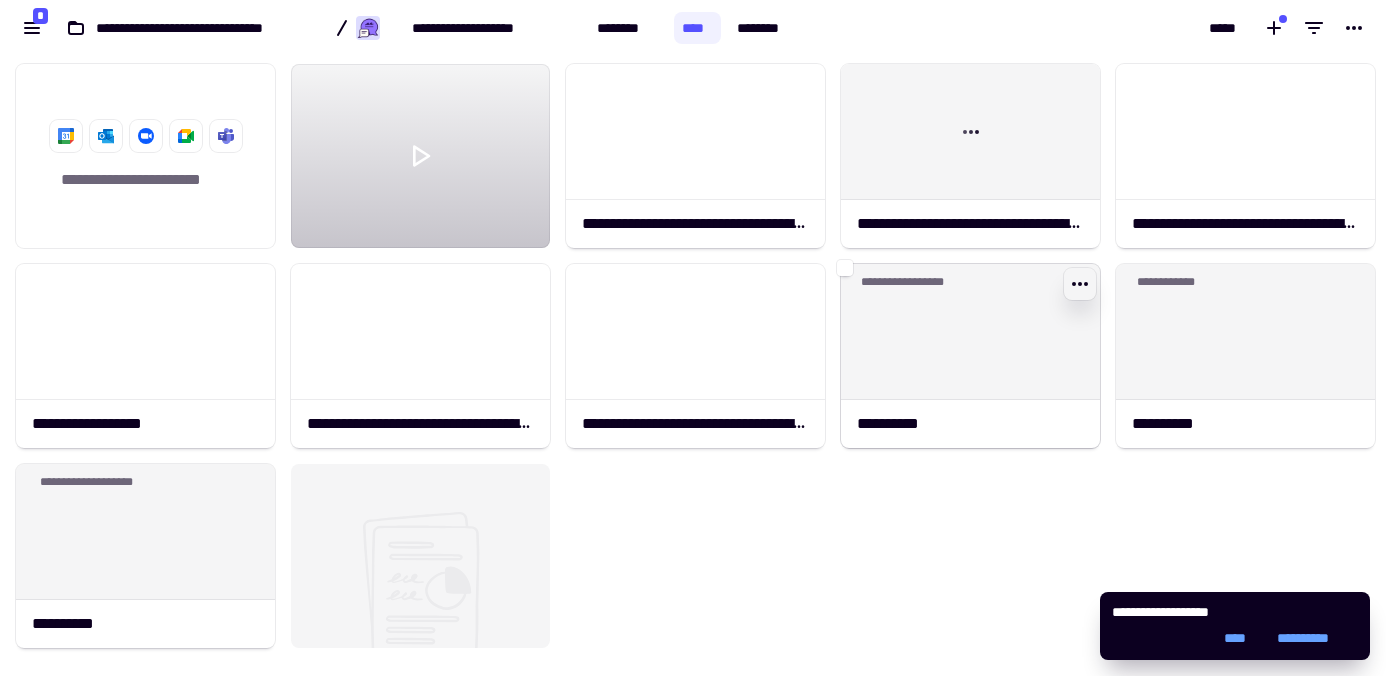 click 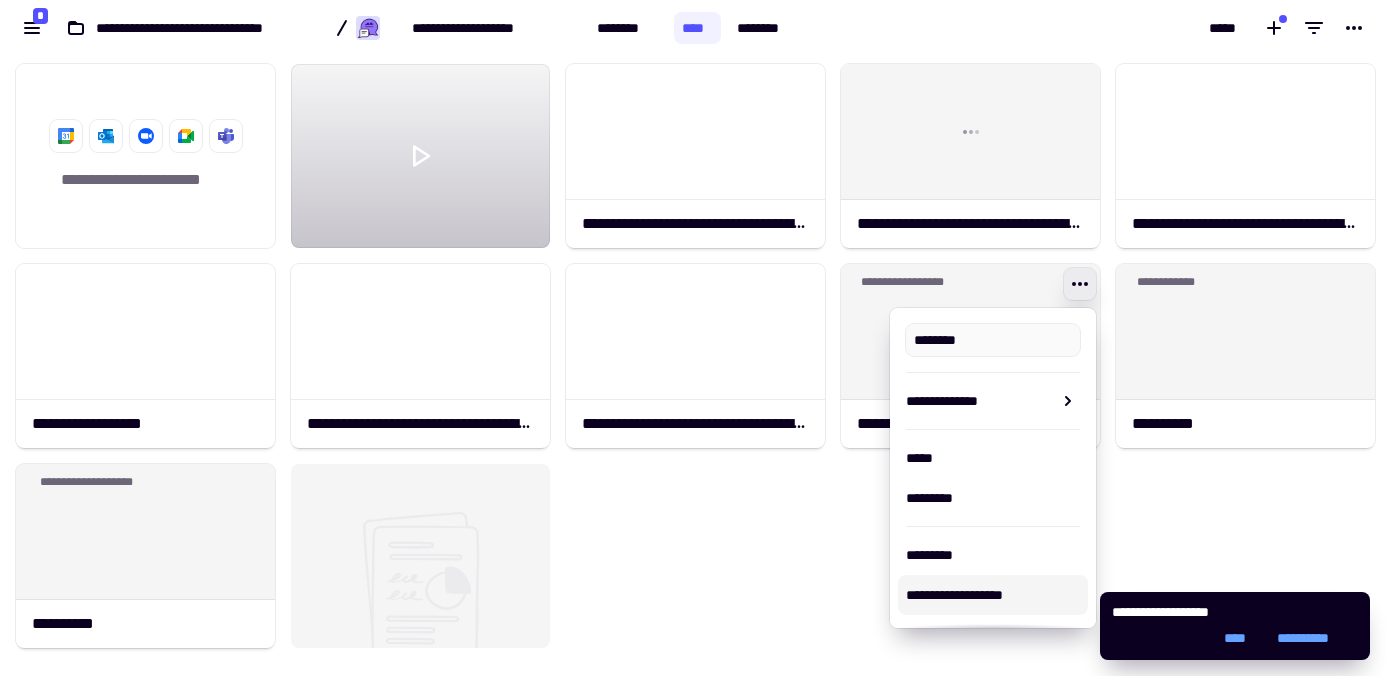 type on "**********" 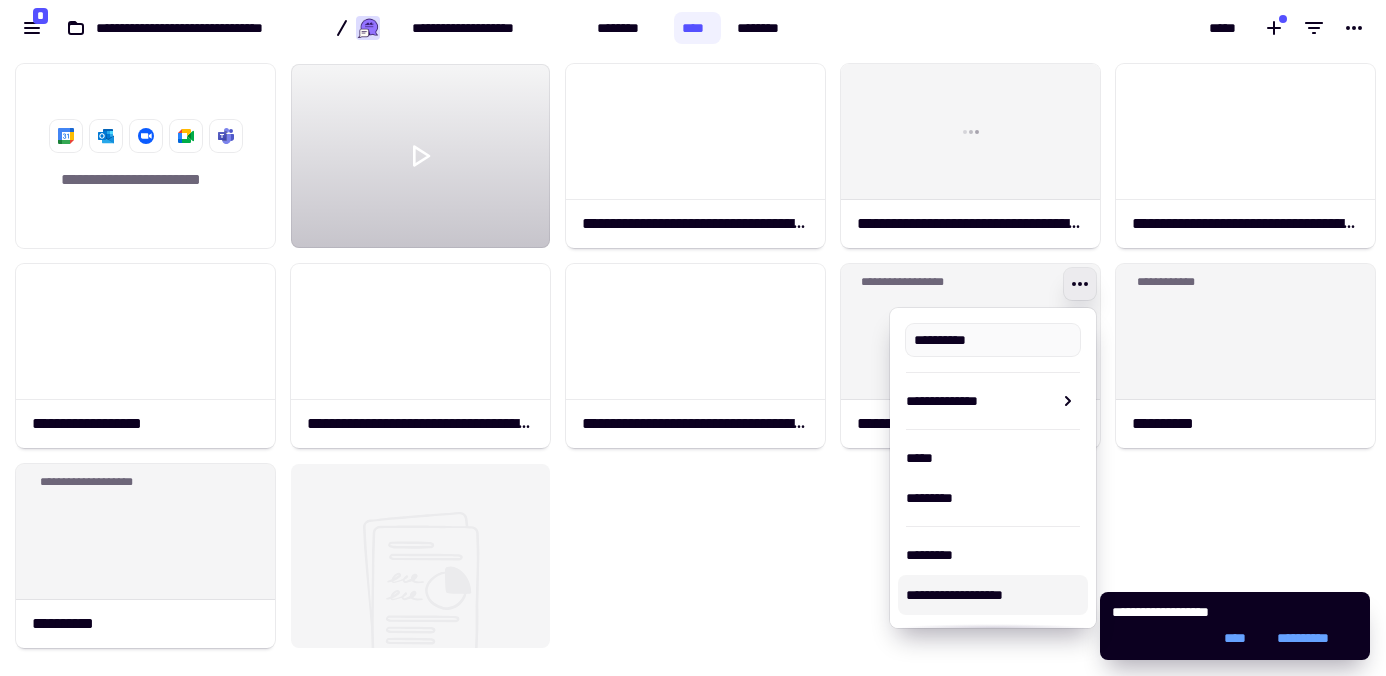 scroll, scrollTop: 269, scrollLeft: 0, axis: vertical 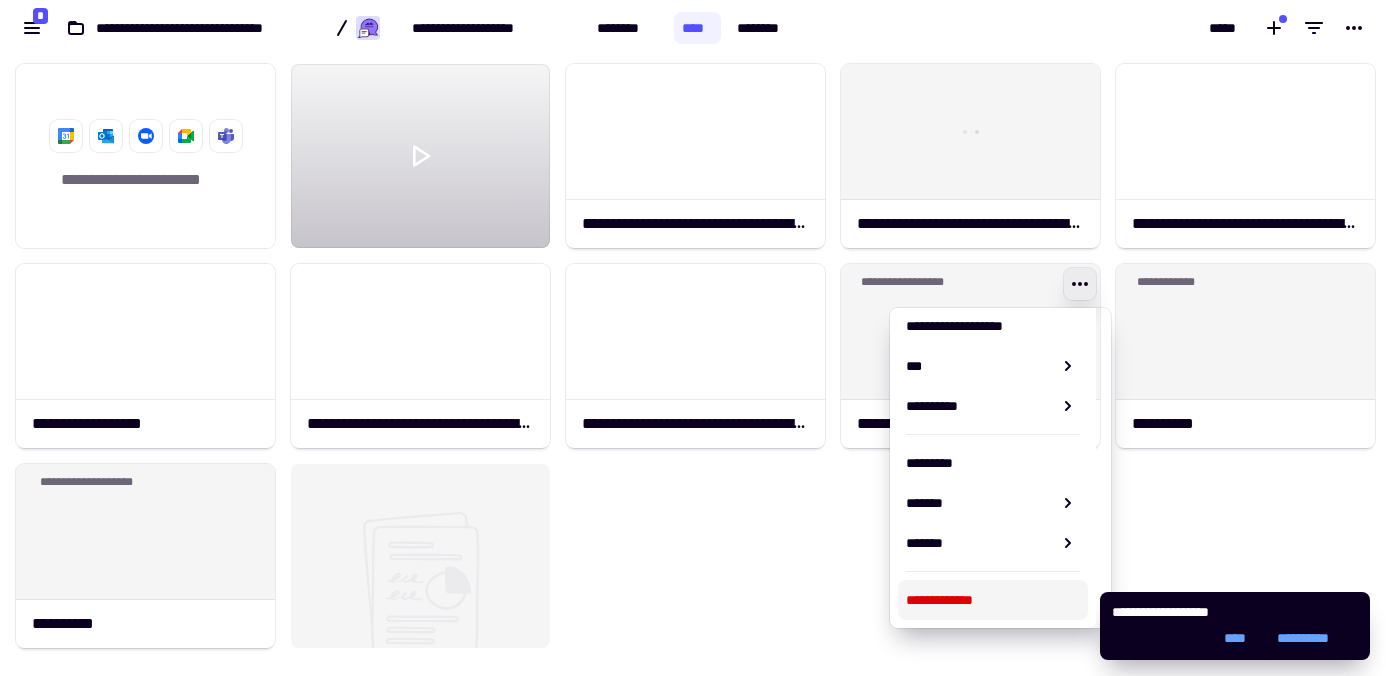 click on "**********" at bounding box center [993, 600] 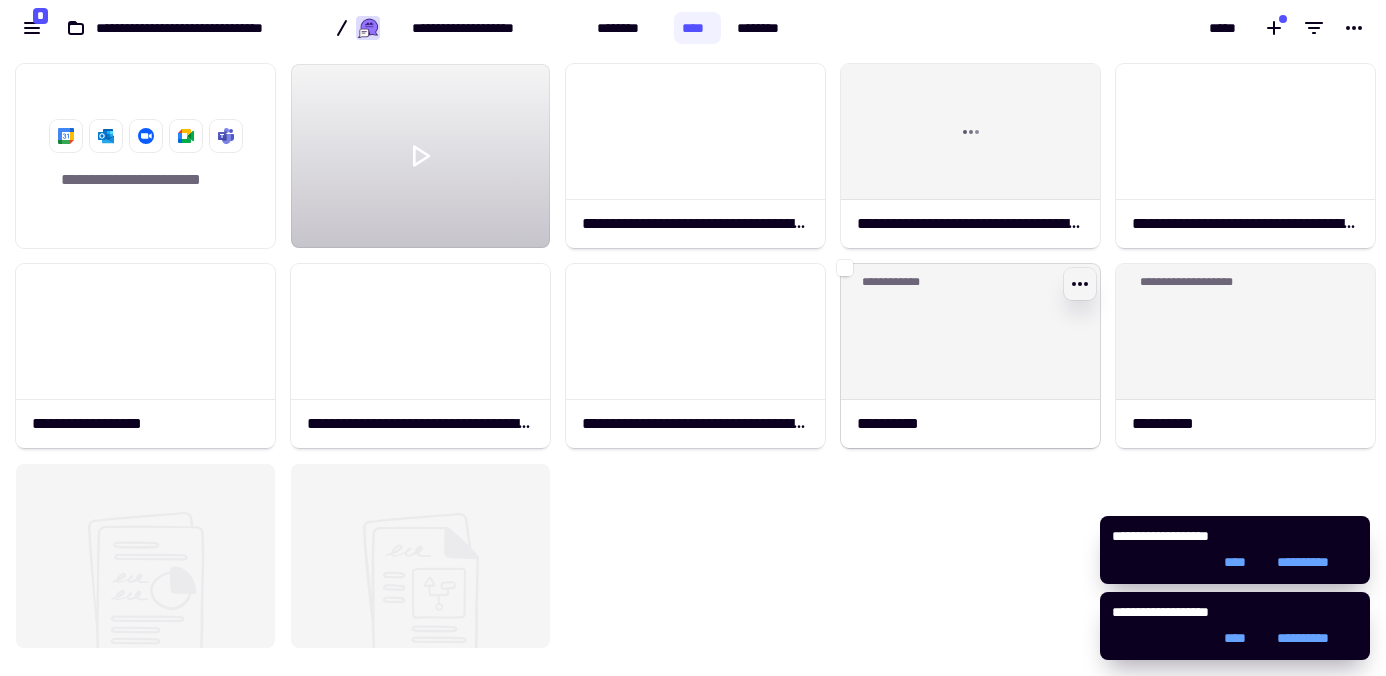 click 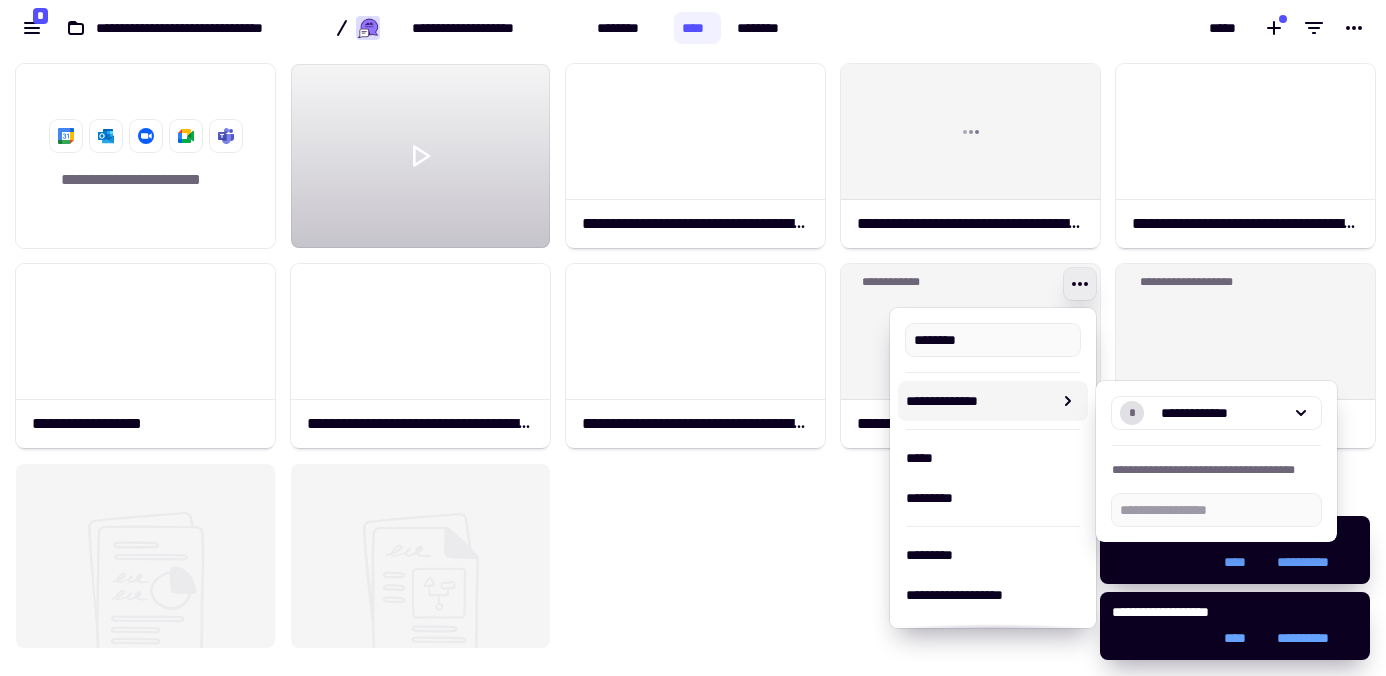 type on "**********" 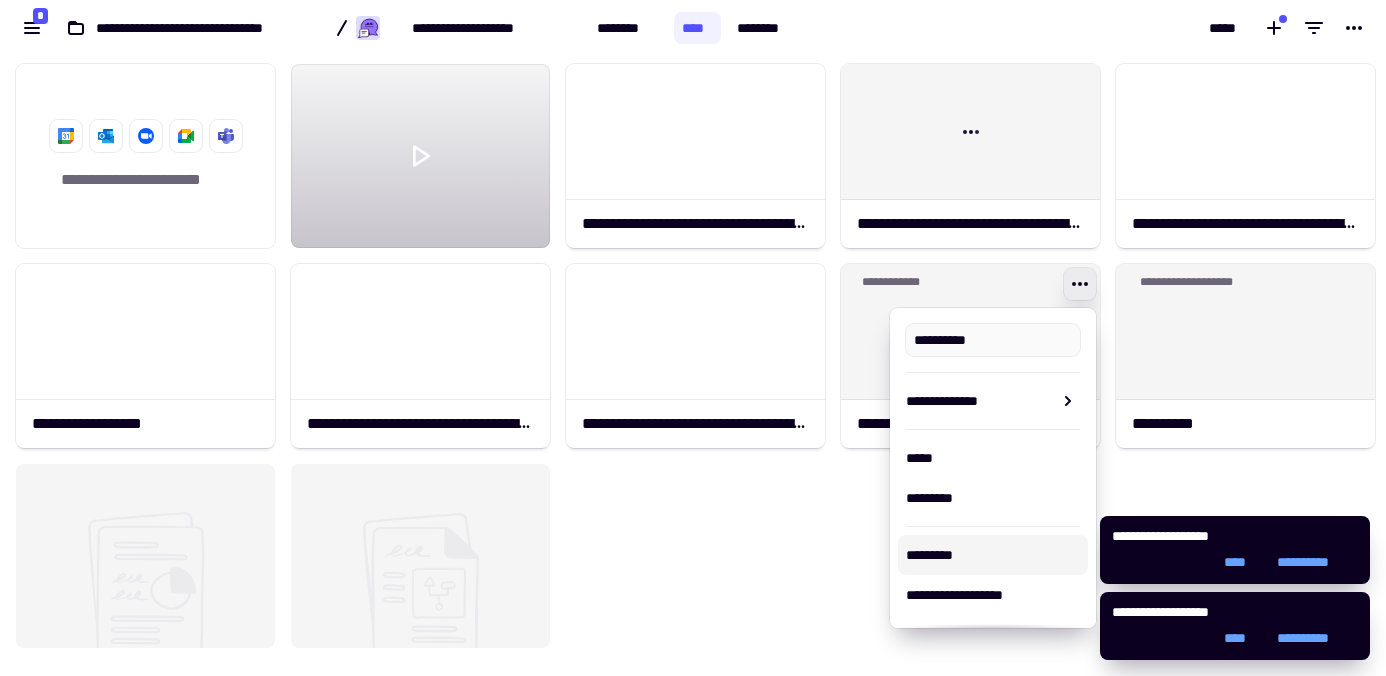scroll, scrollTop: 269, scrollLeft: 0, axis: vertical 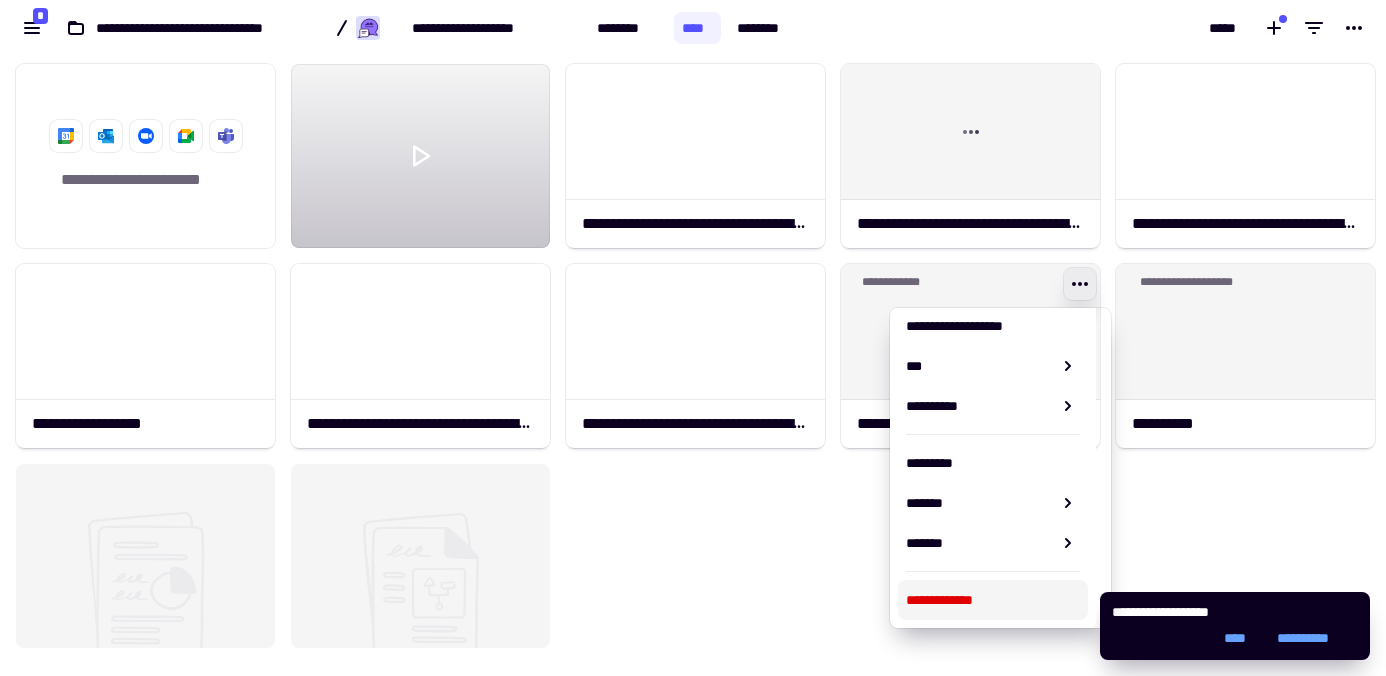 click on "**********" at bounding box center [993, 600] 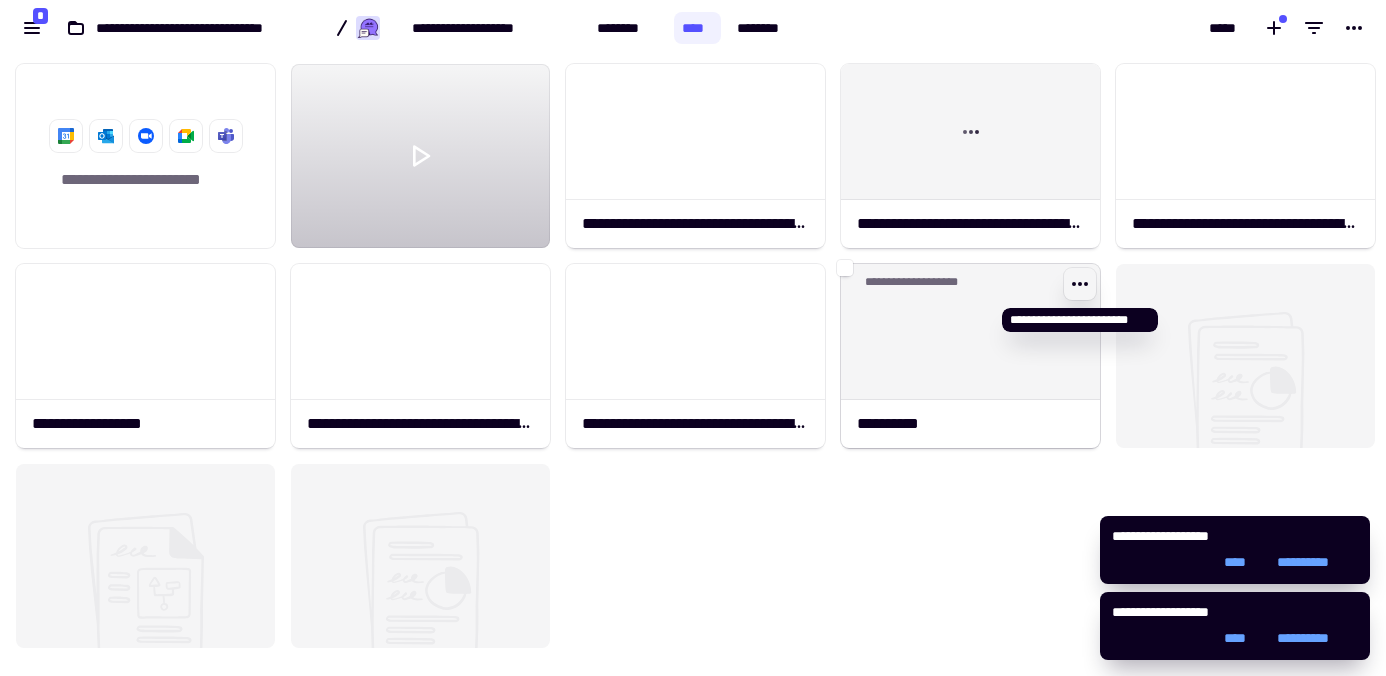 click 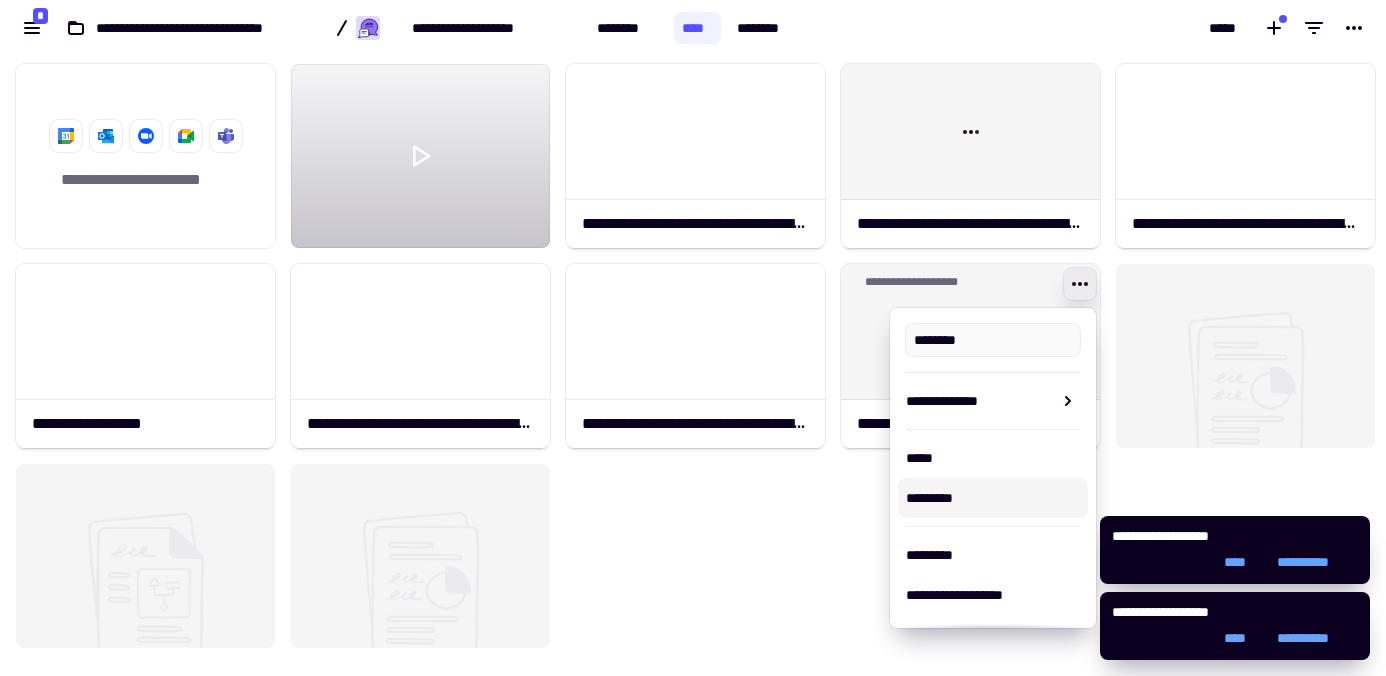 type on "**********" 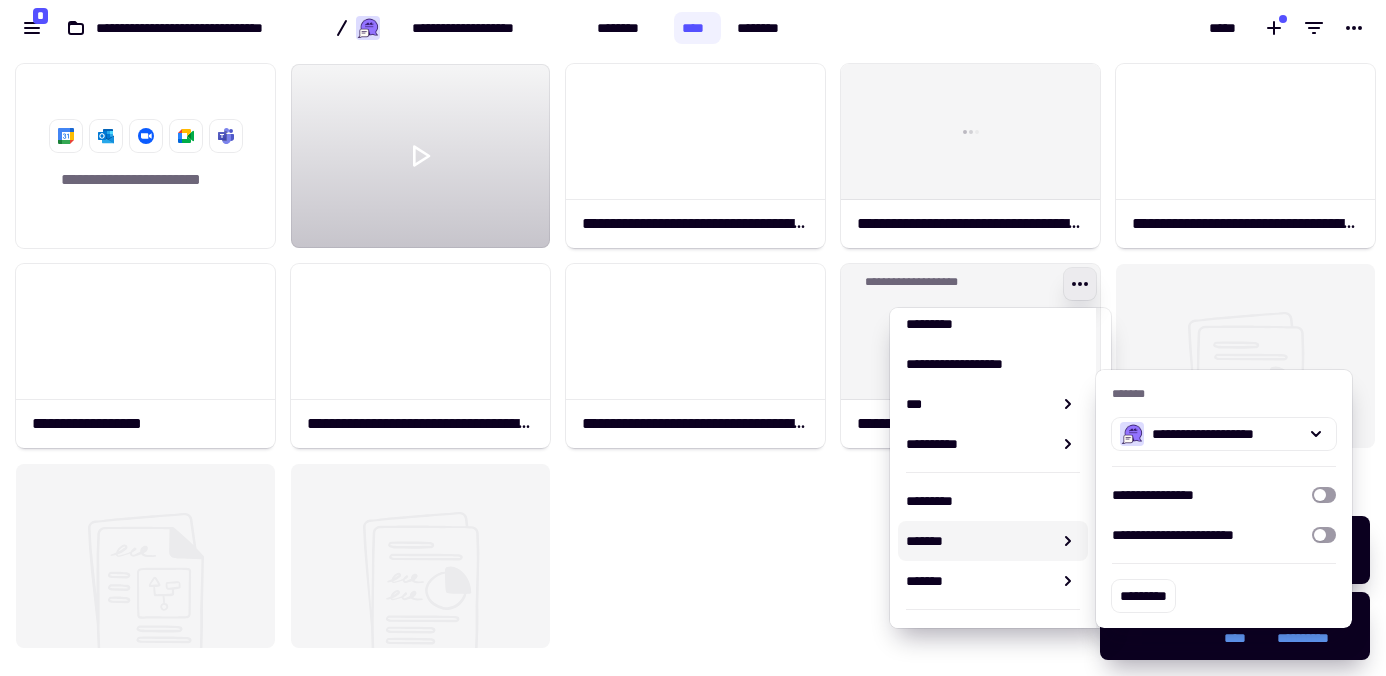 scroll, scrollTop: 269, scrollLeft: 0, axis: vertical 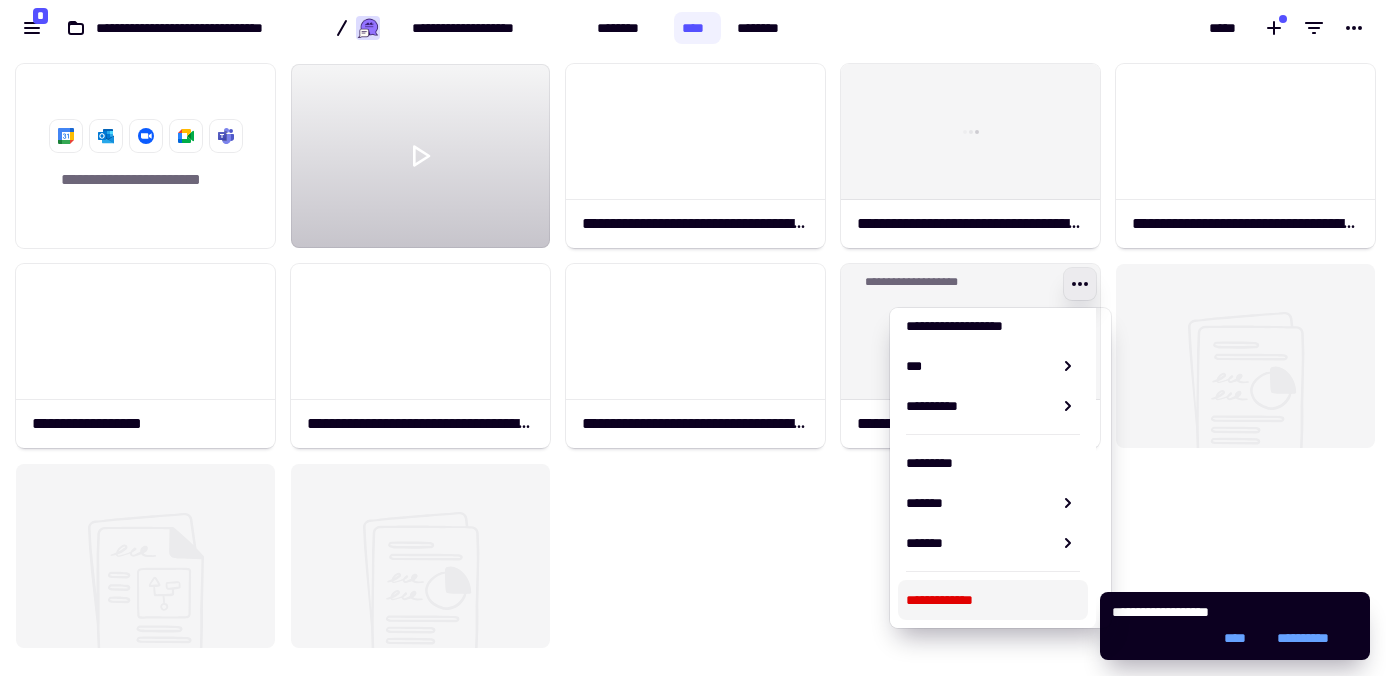 click on "**********" at bounding box center (993, 600) 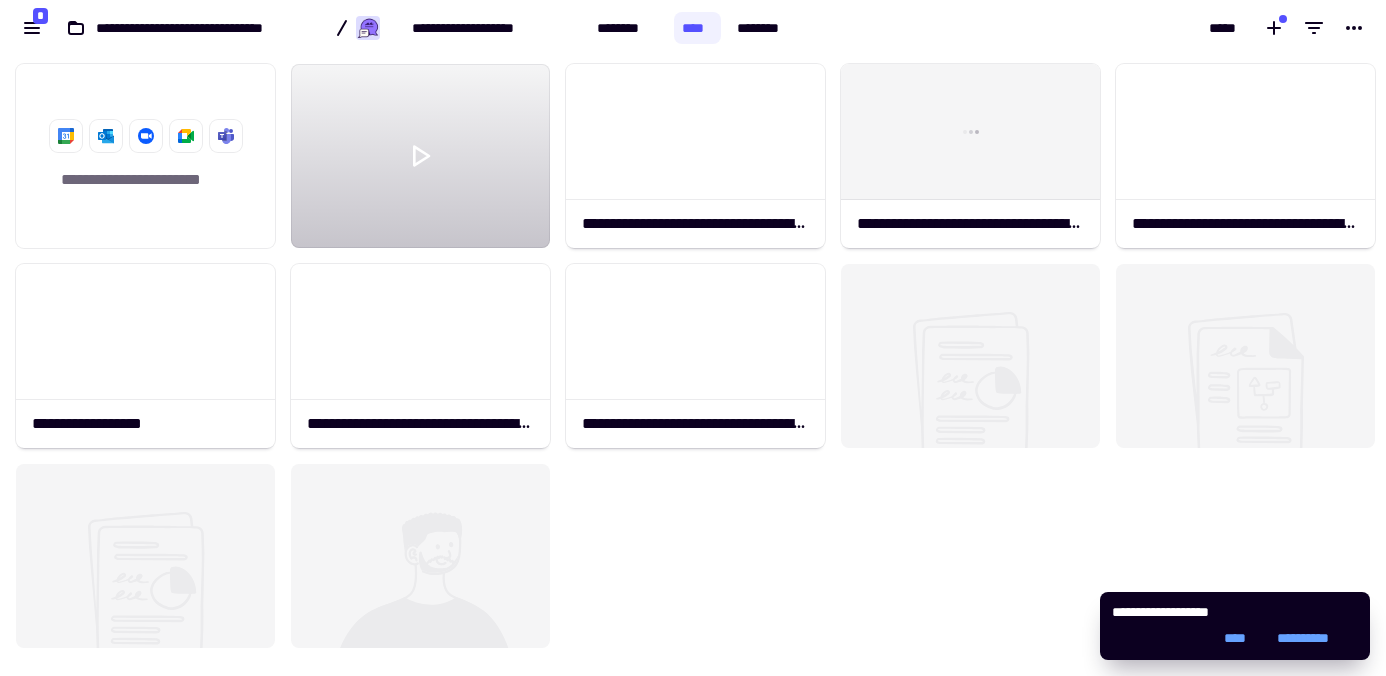 click 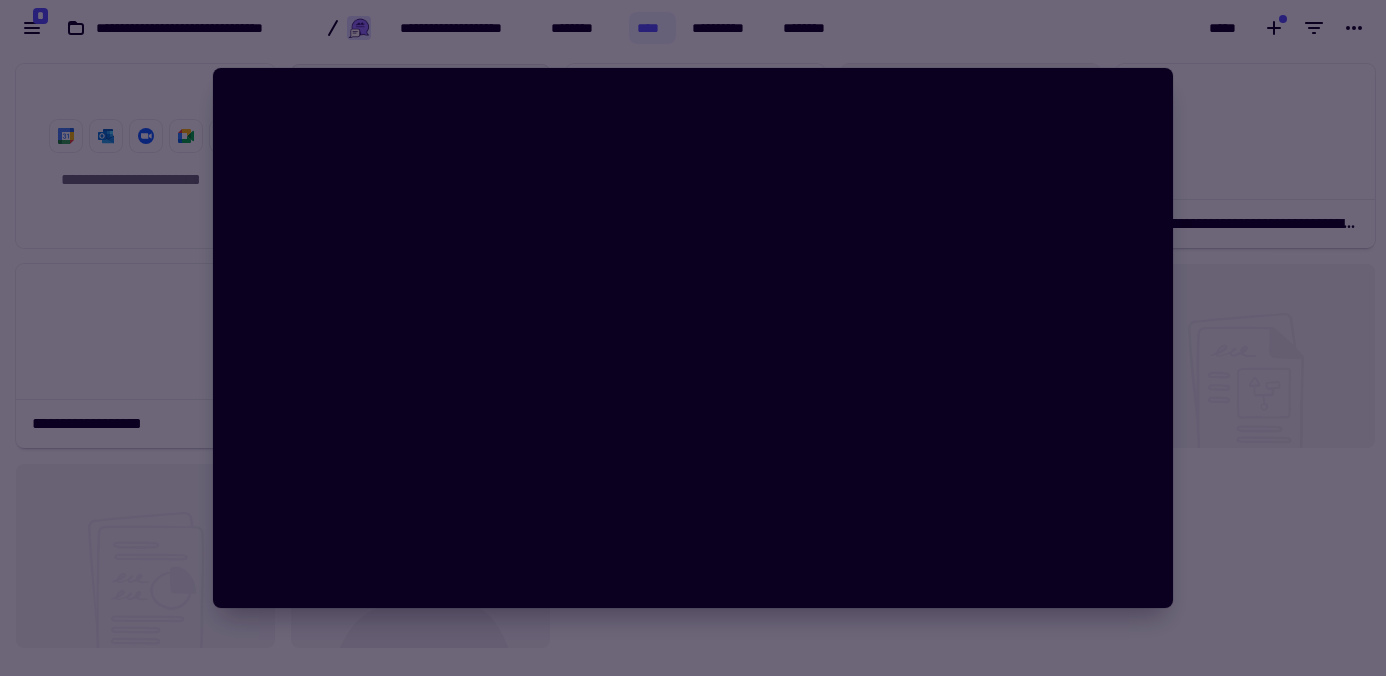 click at bounding box center (693, 338) 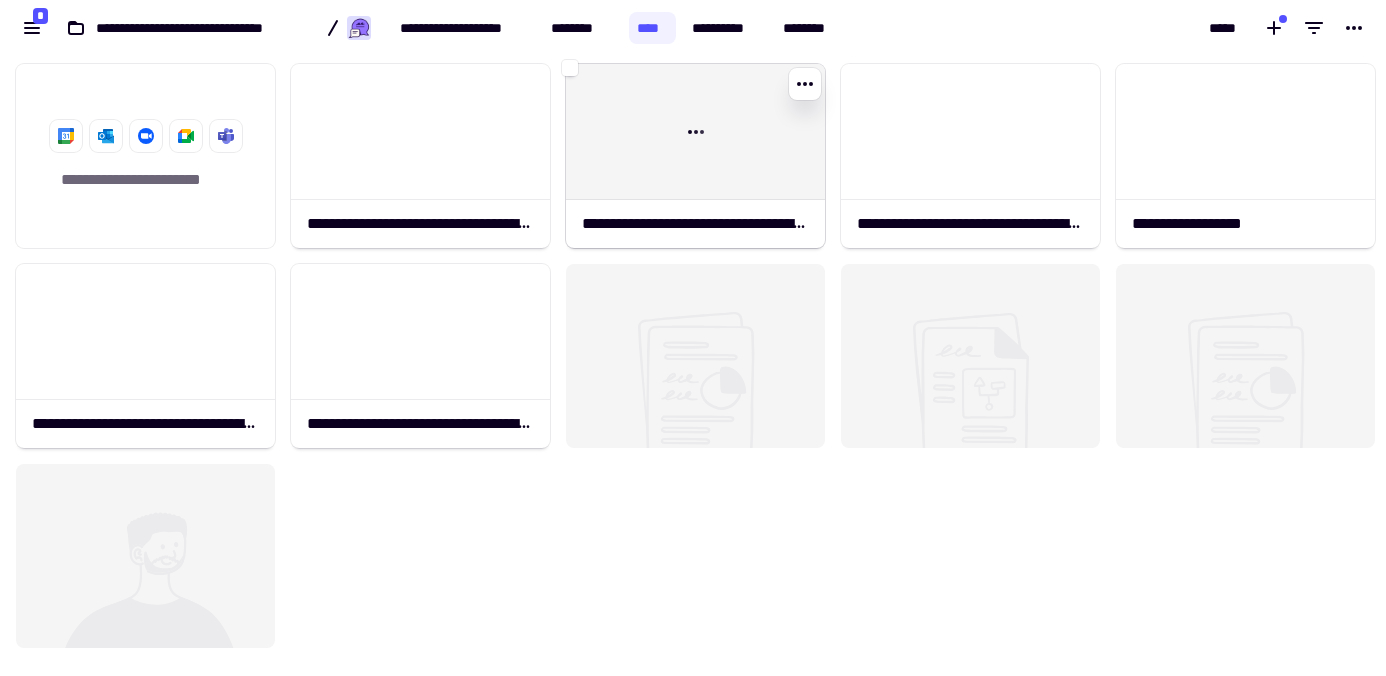 click 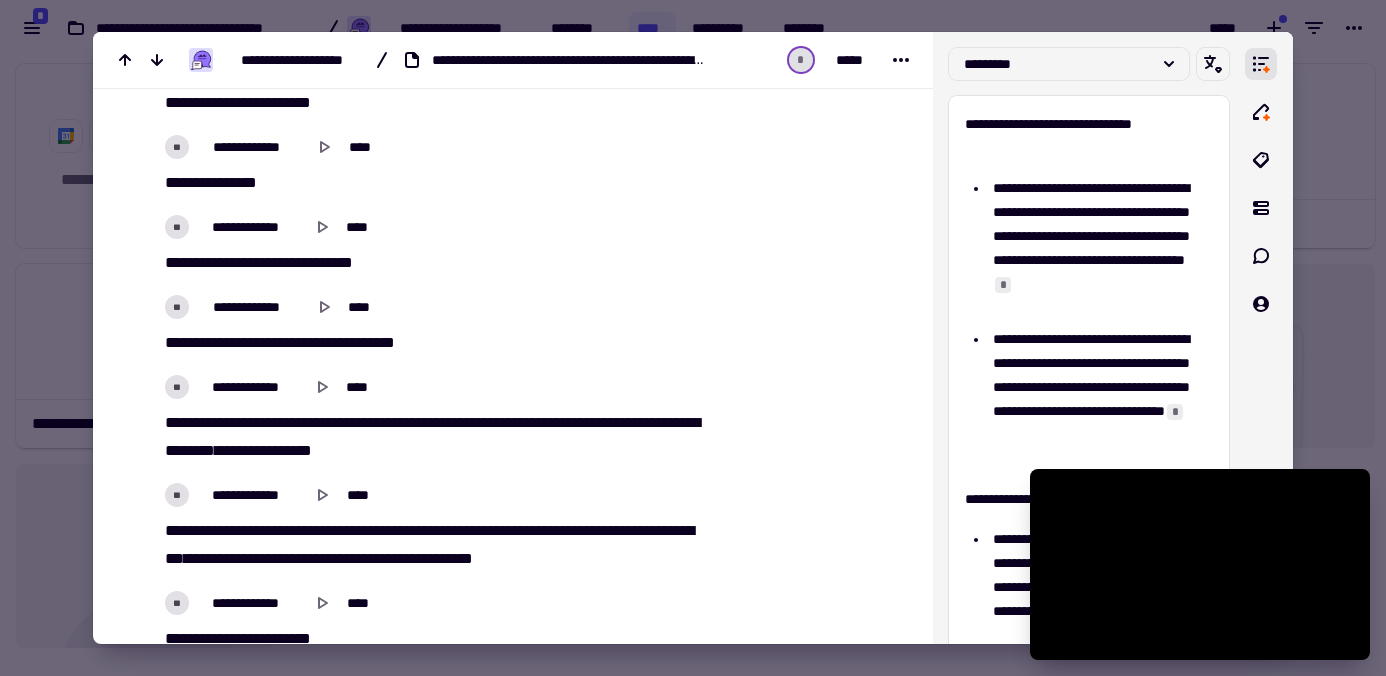 scroll, scrollTop: 967, scrollLeft: 0, axis: vertical 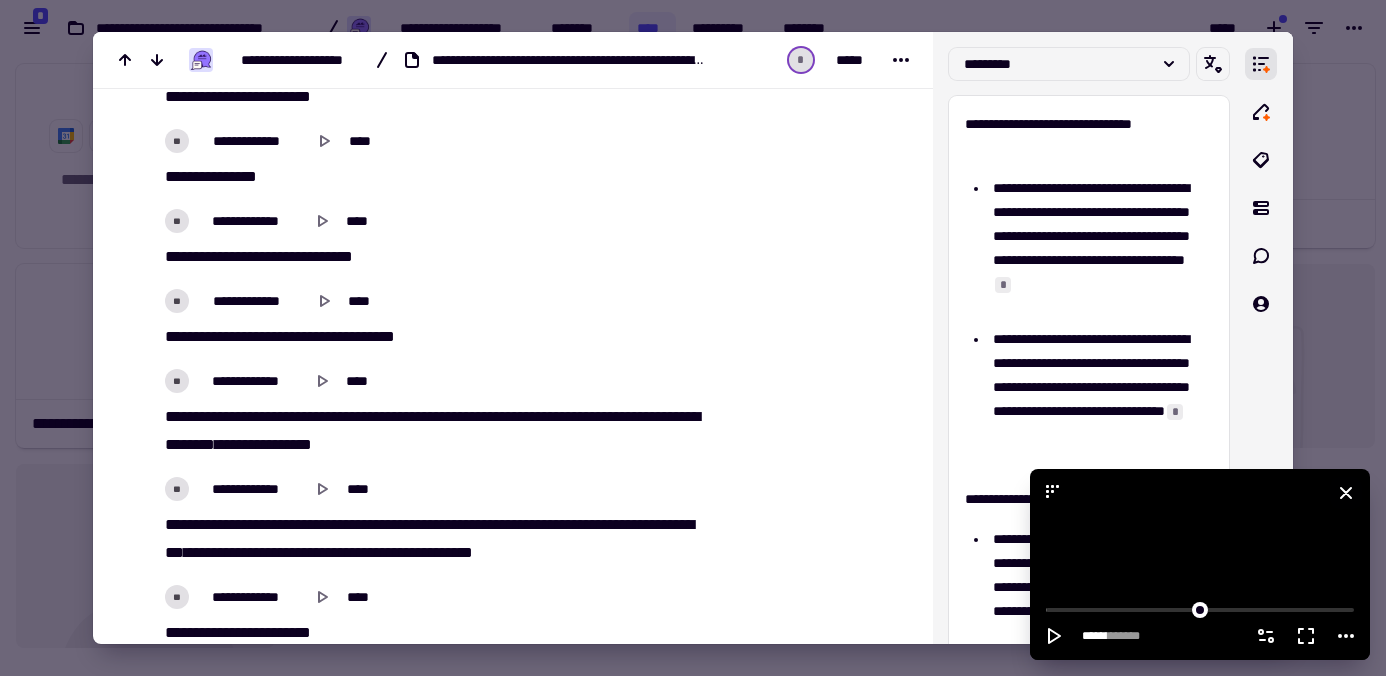 click 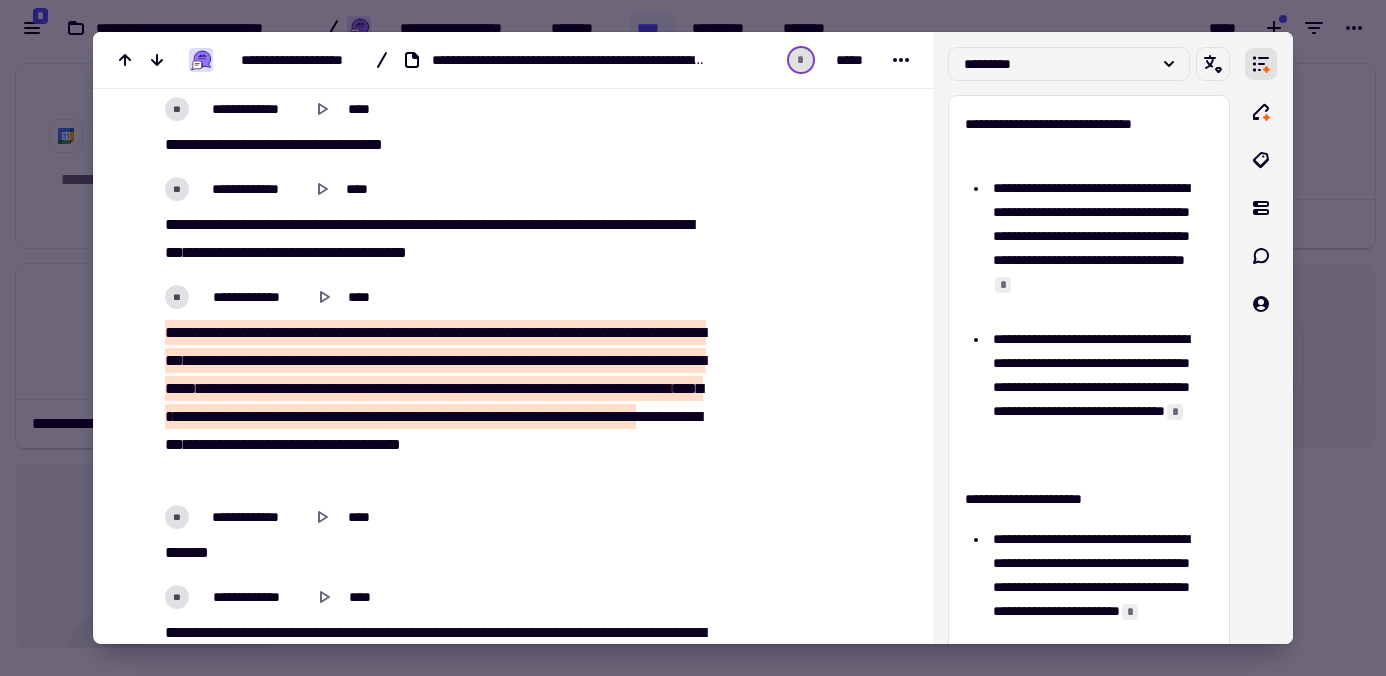 scroll, scrollTop: 2421, scrollLeft: 0, axis: vertical 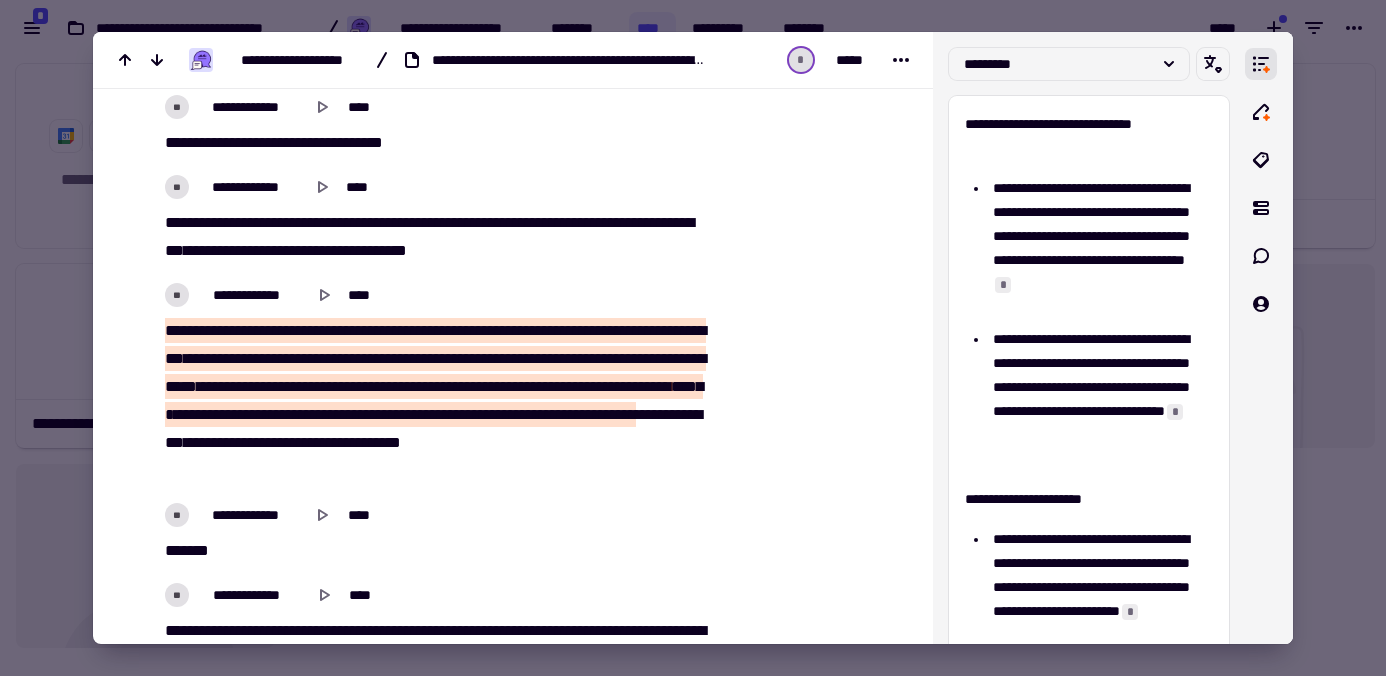 click at bounding box center (693, 338) 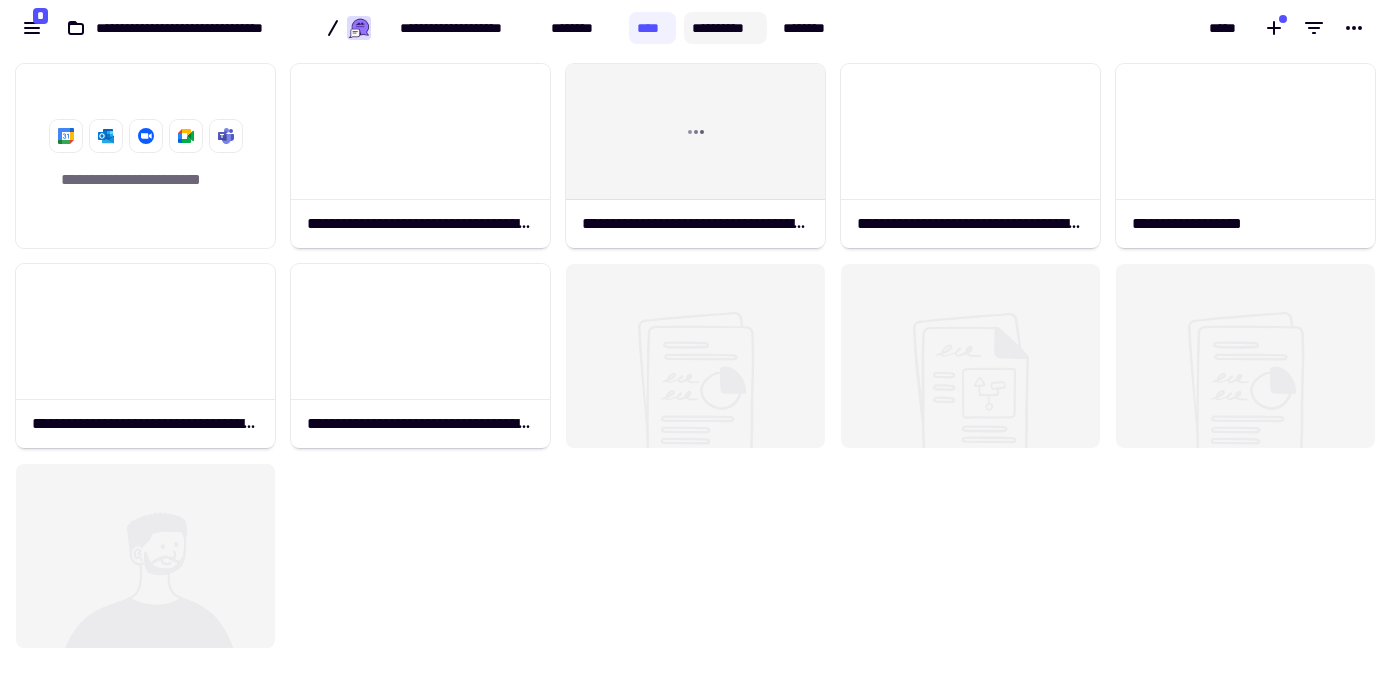 click on "**********" 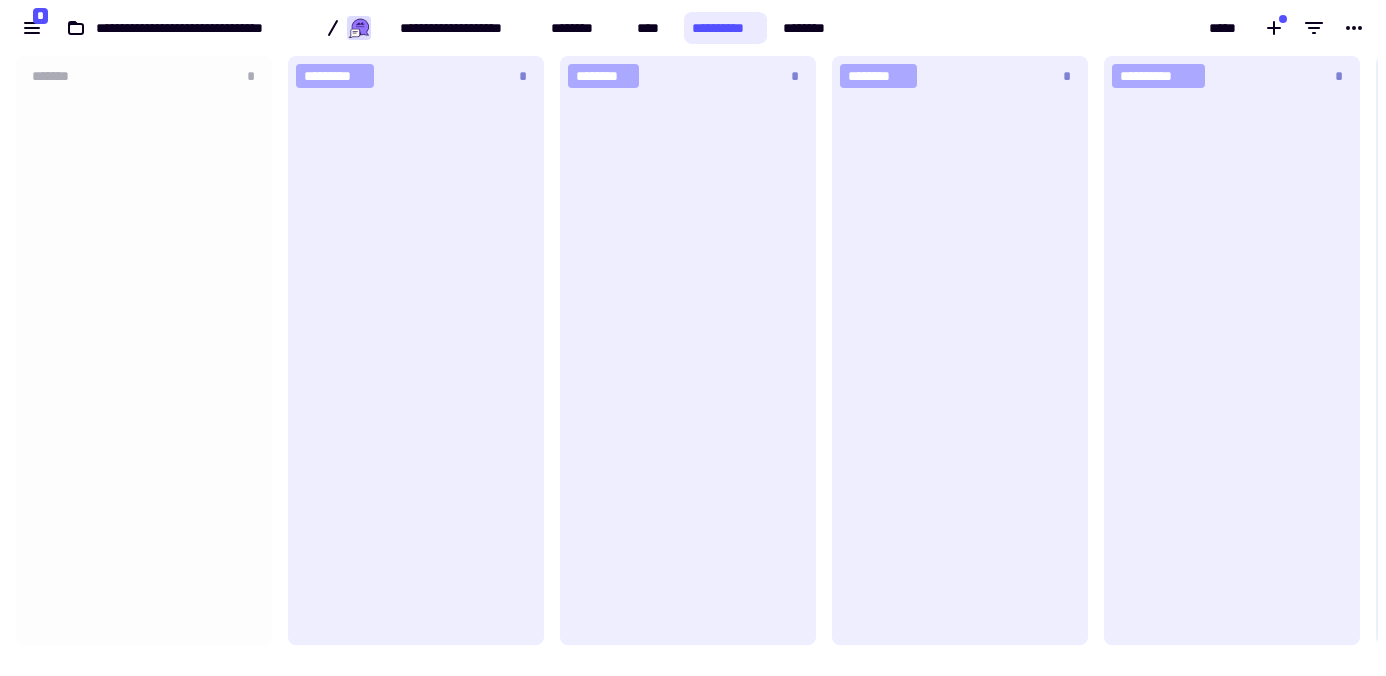scroll, scrollTop: 16, scrollLeft: 16, axis: both 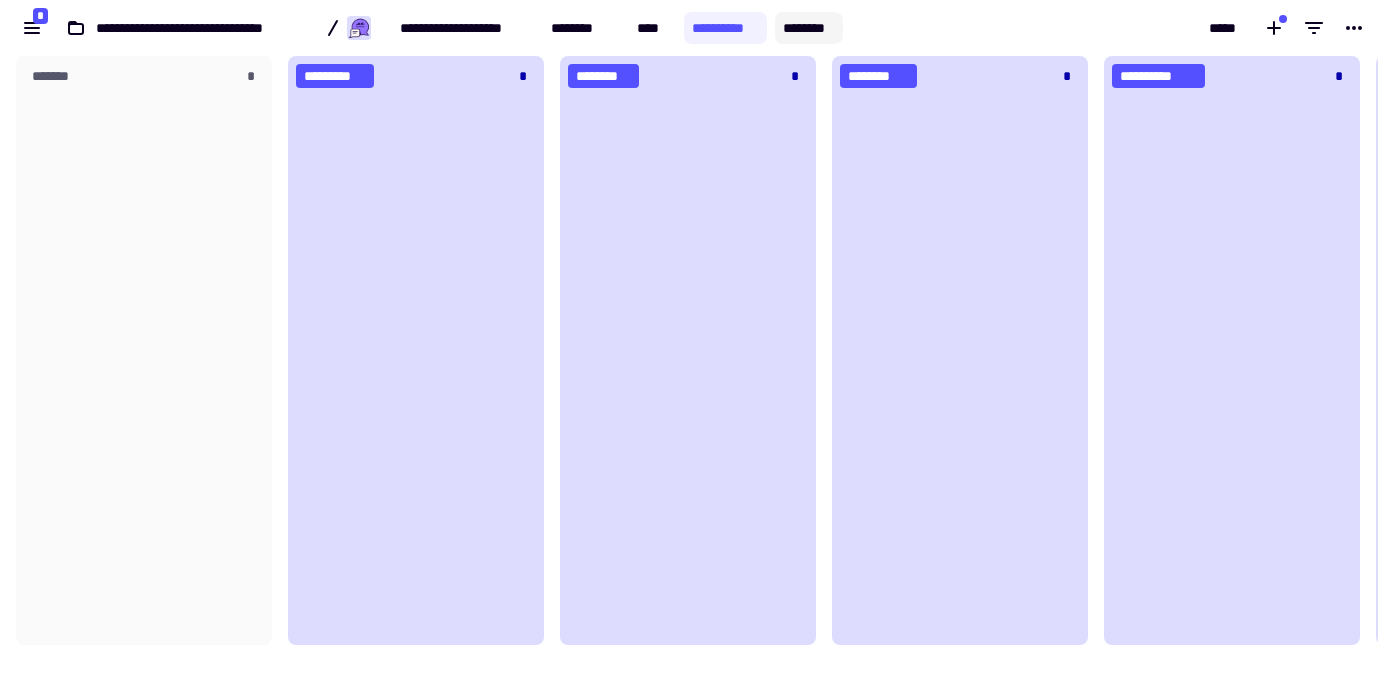 click on "********" 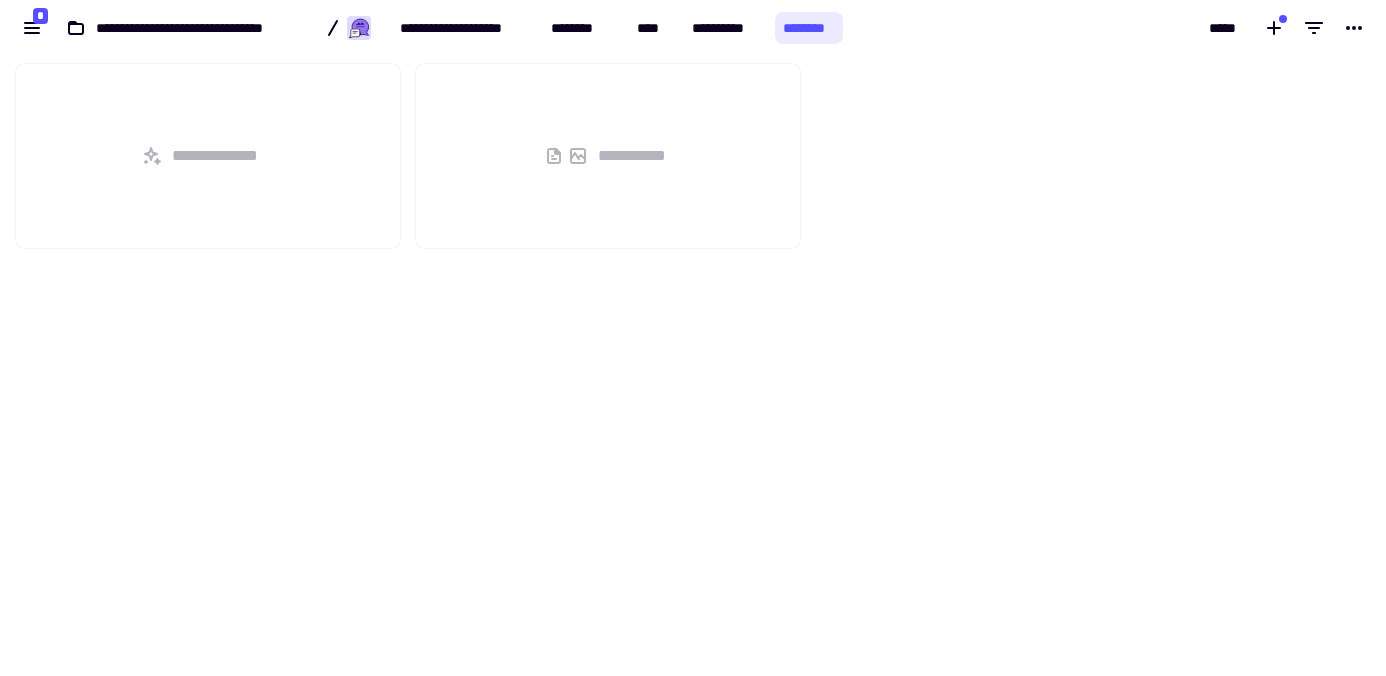 scroll, scrollTop: 16, scrollLeft: 16, axis: both 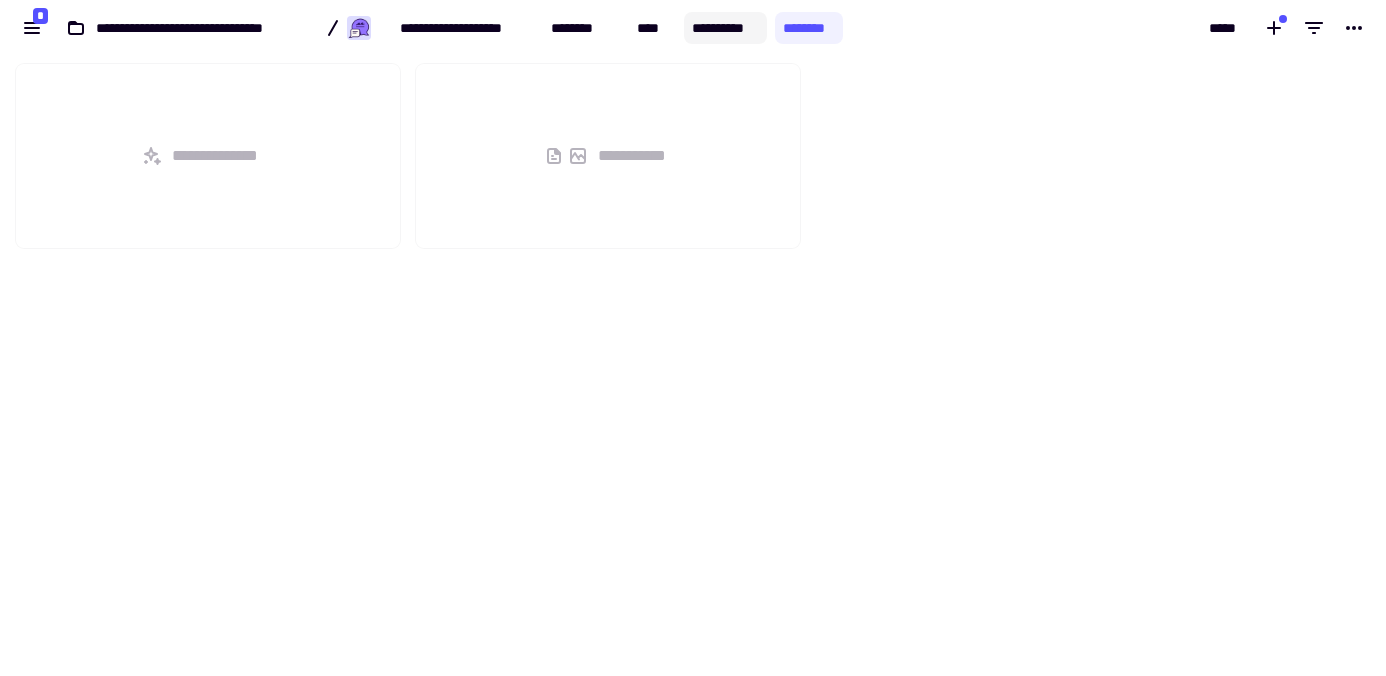 click on "**********" 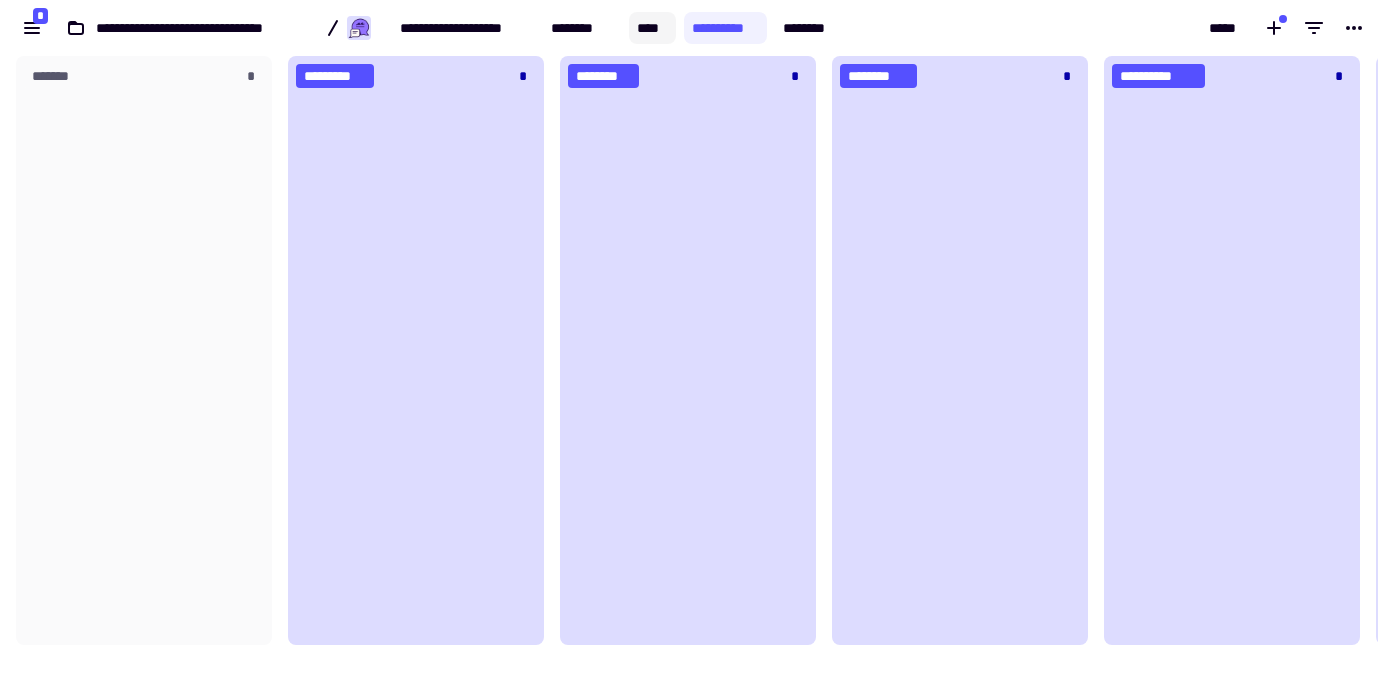 click on "****" 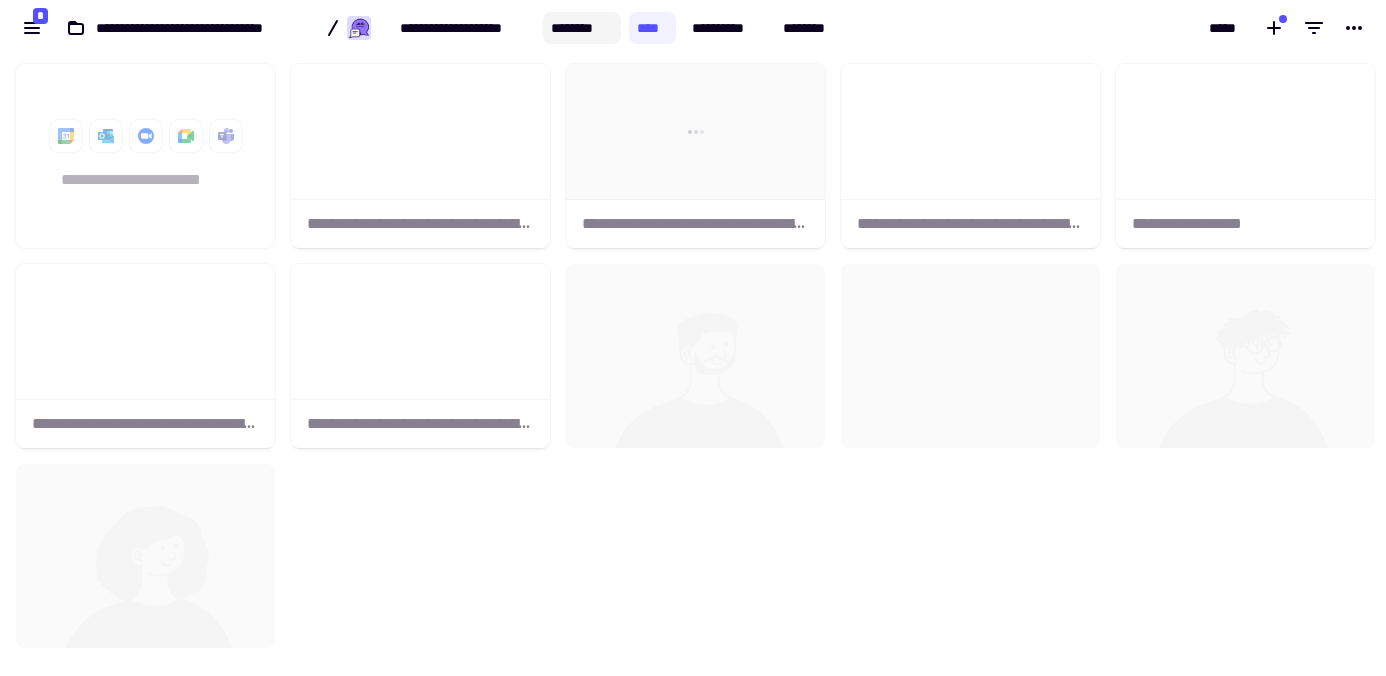 click on "********" 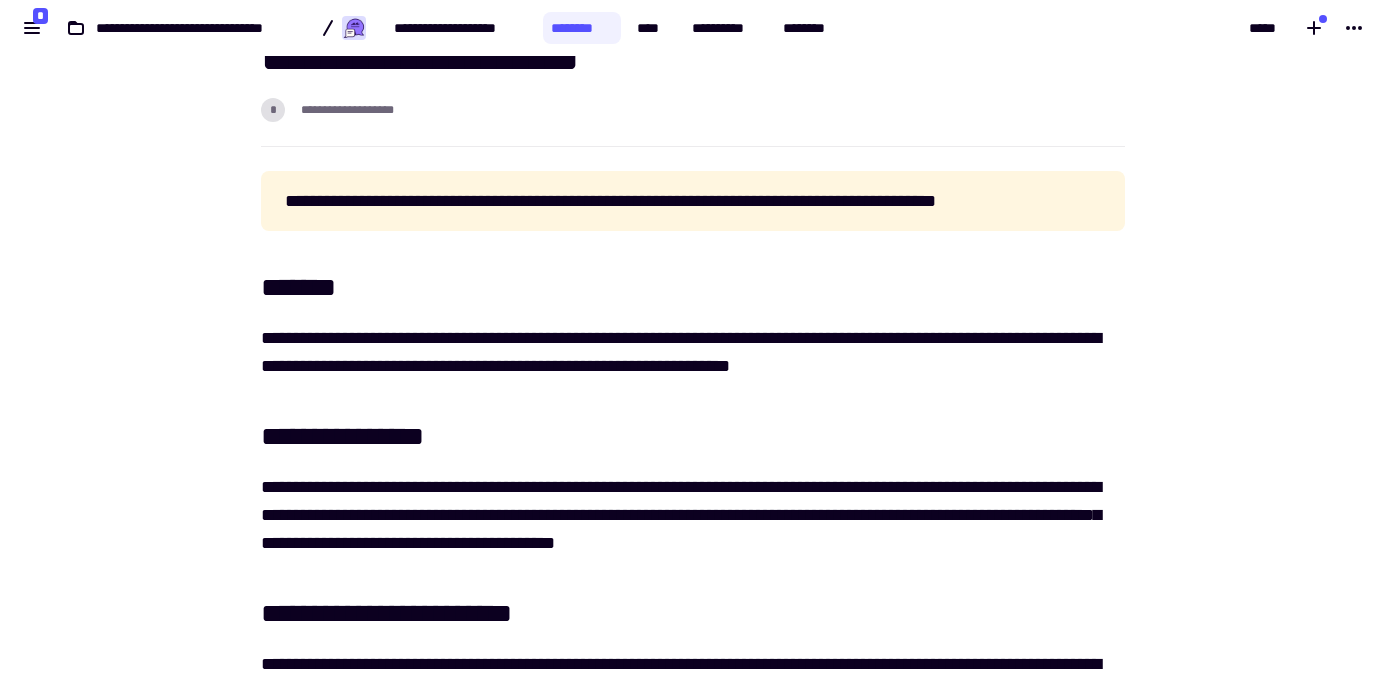 scroll, scrollTop: 0, scrollLeft: 0, axis: both 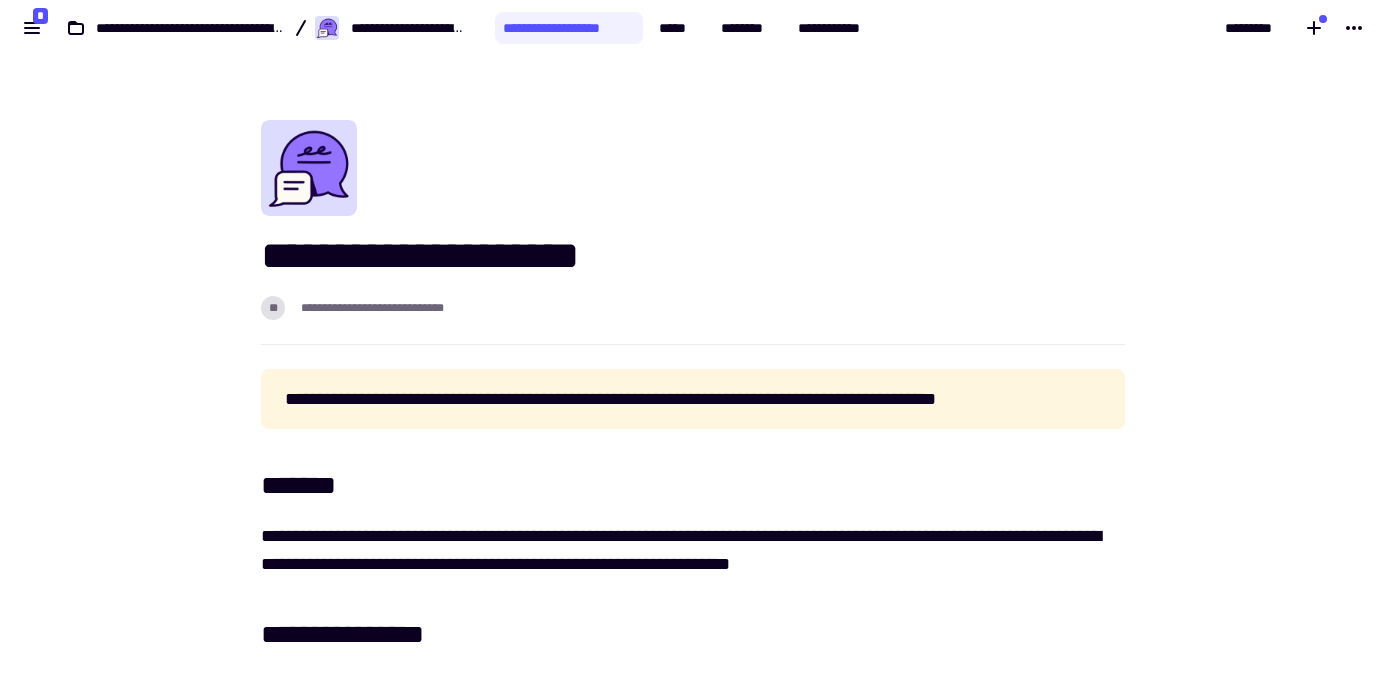 click on "**********" at bounding box center (693, 232) 